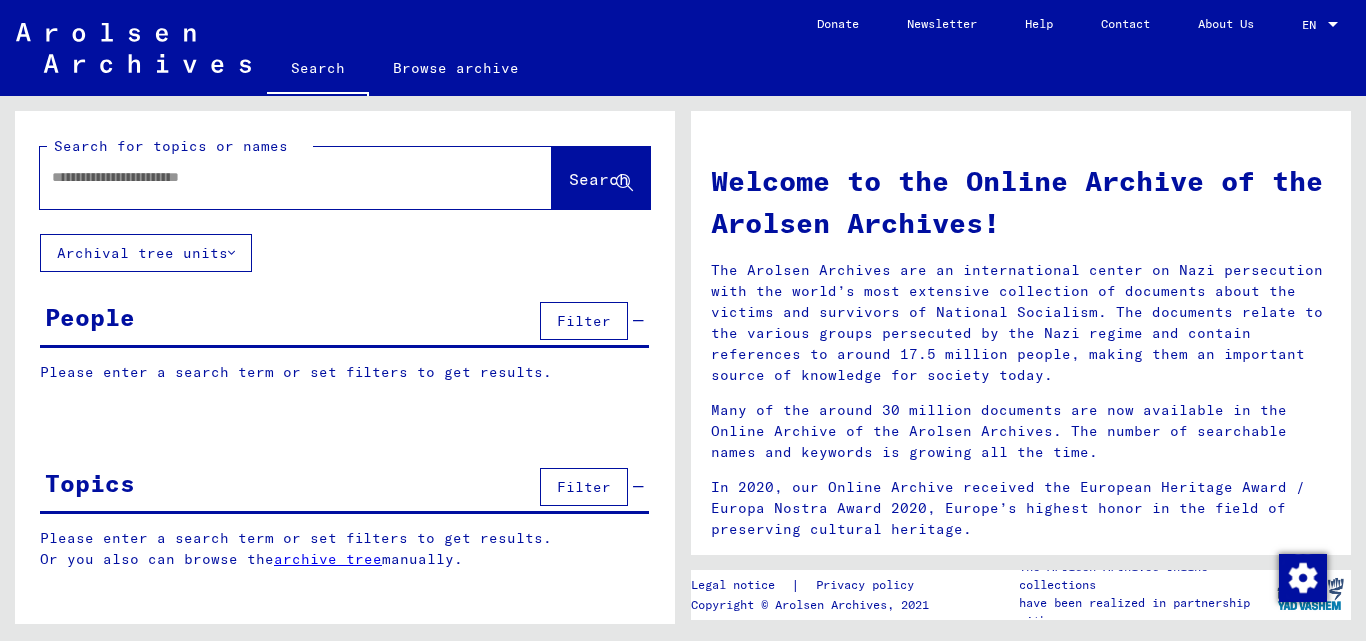 scroll, scrollTop: 0, scrollLeft: 0, axis: both 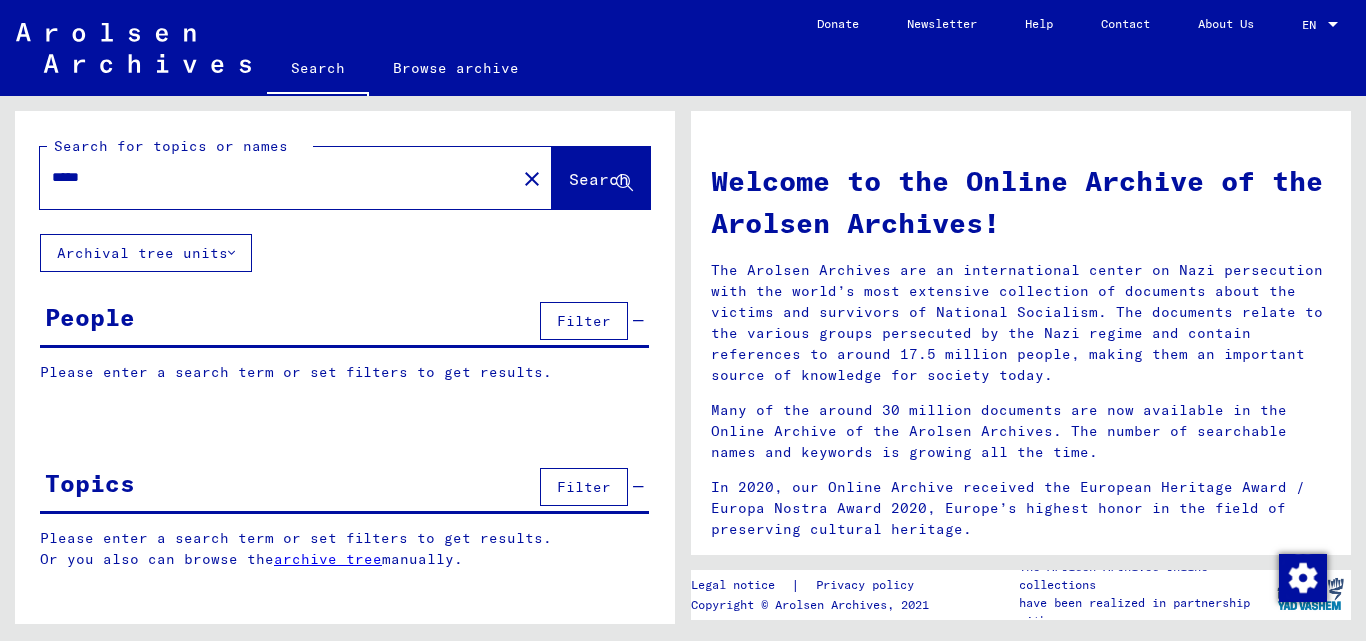click on "Search" 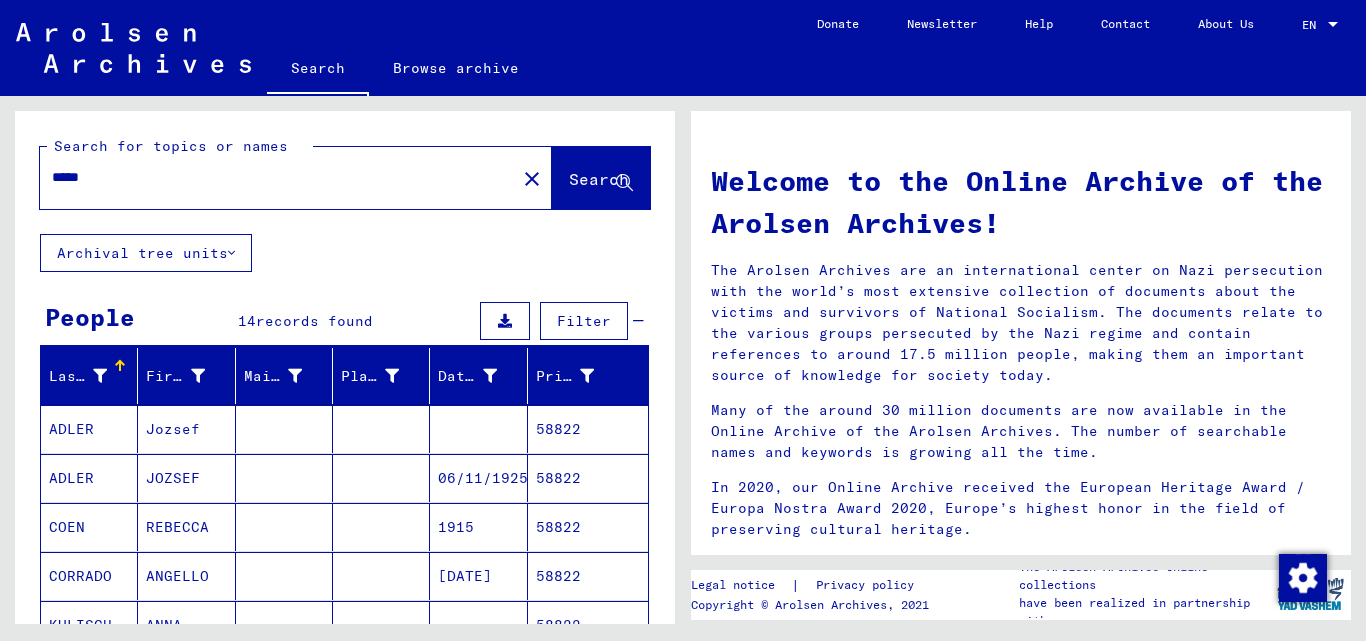 click on "*****" at bounding box center (272, 177) 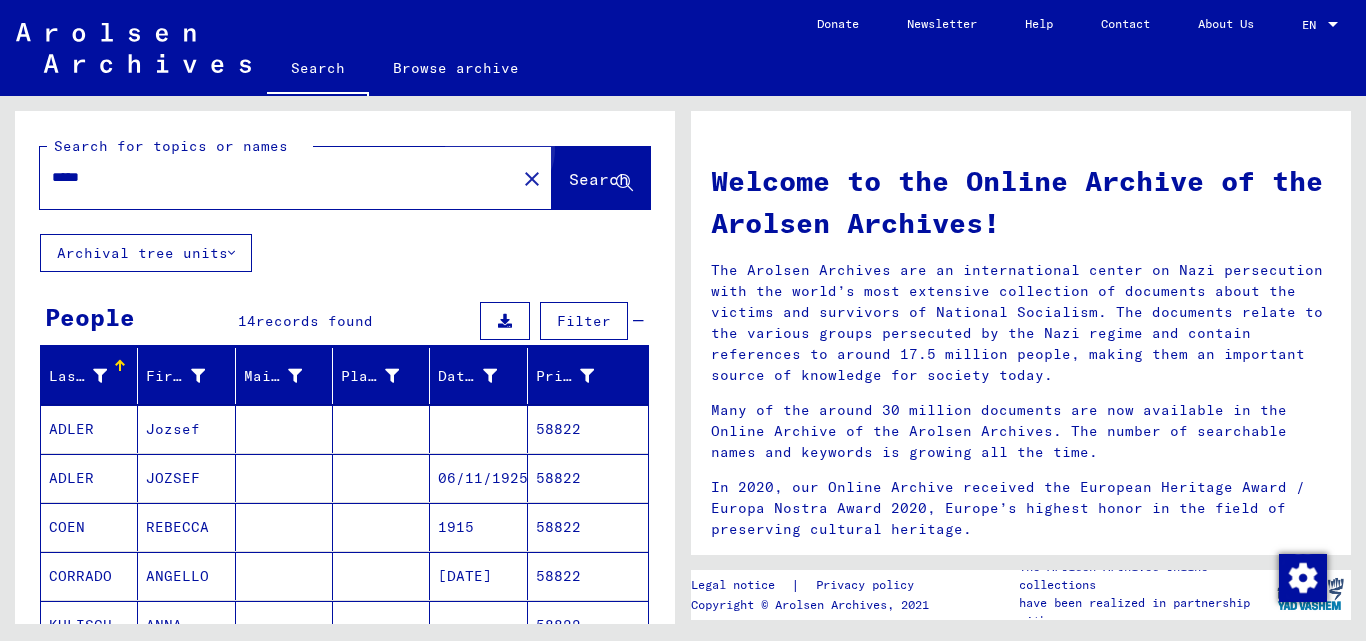 drag, startPoint x: 566, startPoint y: 174, endPoint x: 572, endPoint y: 189, distance: 16.155495 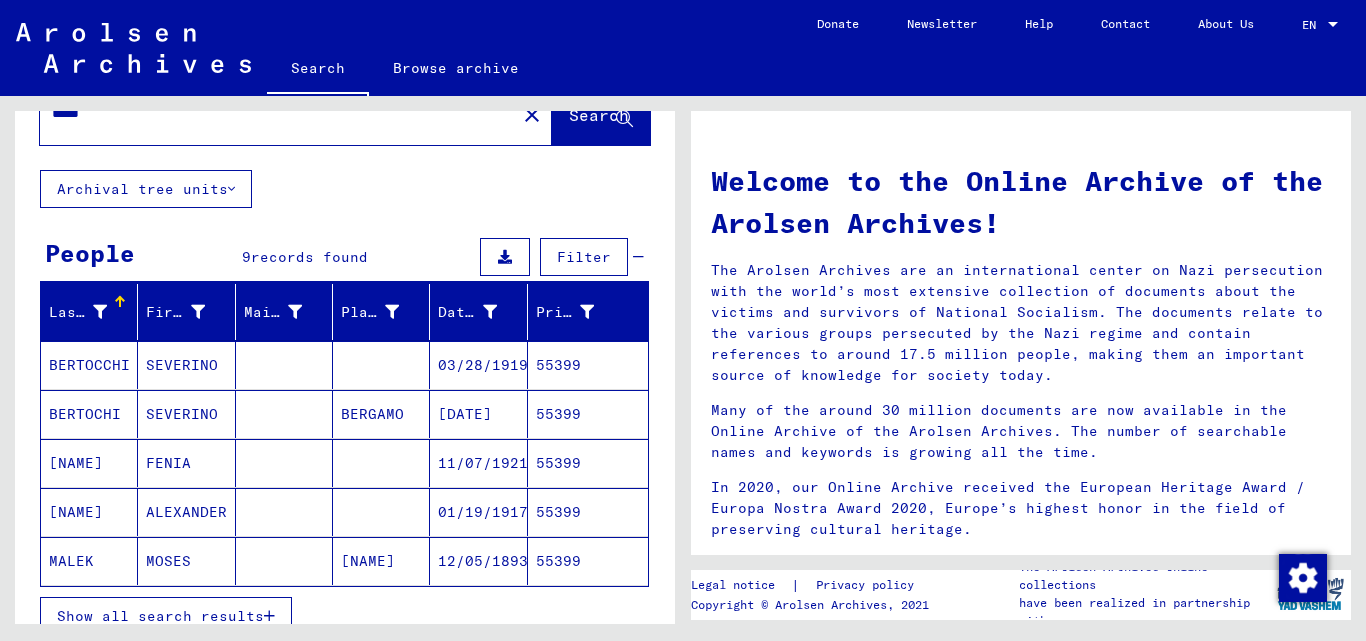 scroll, scrollTop: 100, scrollLeft: 0, axis: vertical 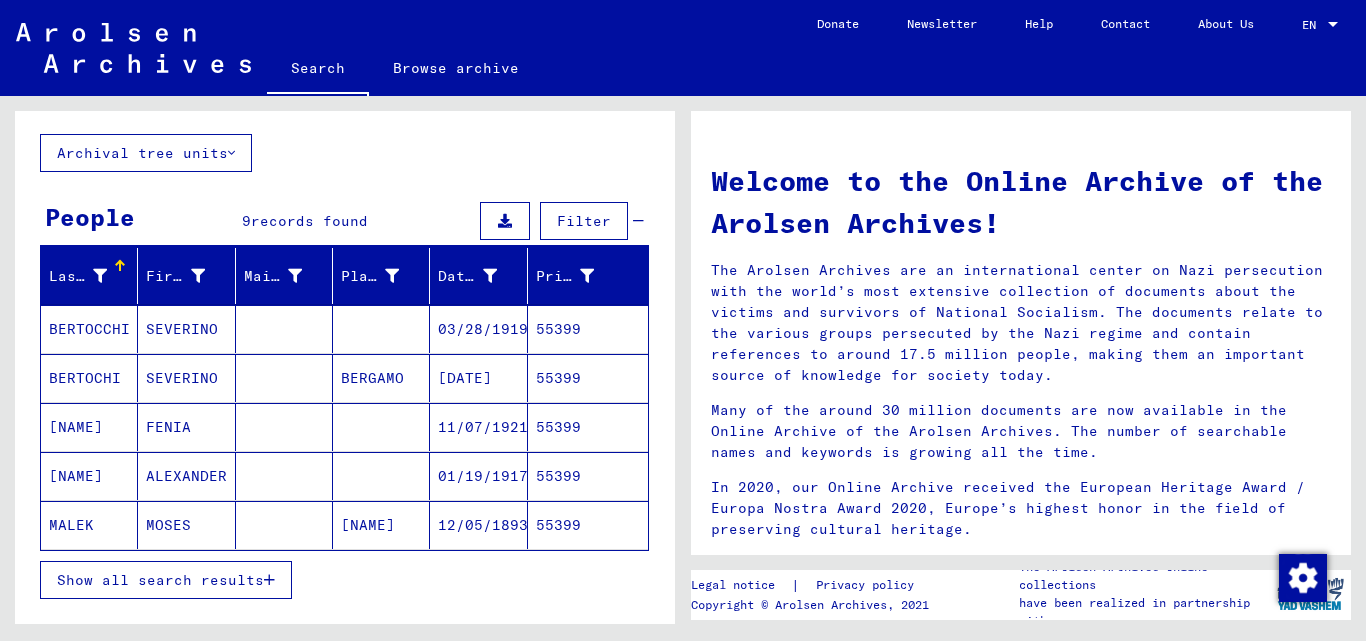 click at bounding box center [269, 580] 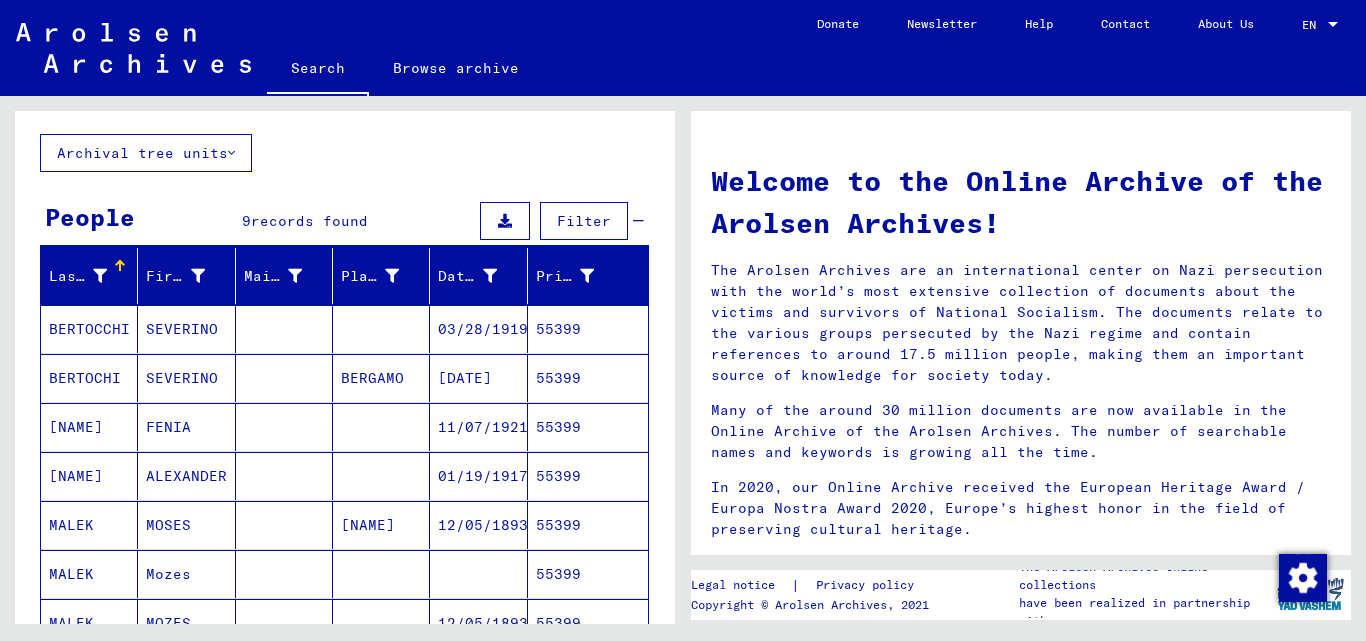 click on "55399" at bounding box center (588, 378) 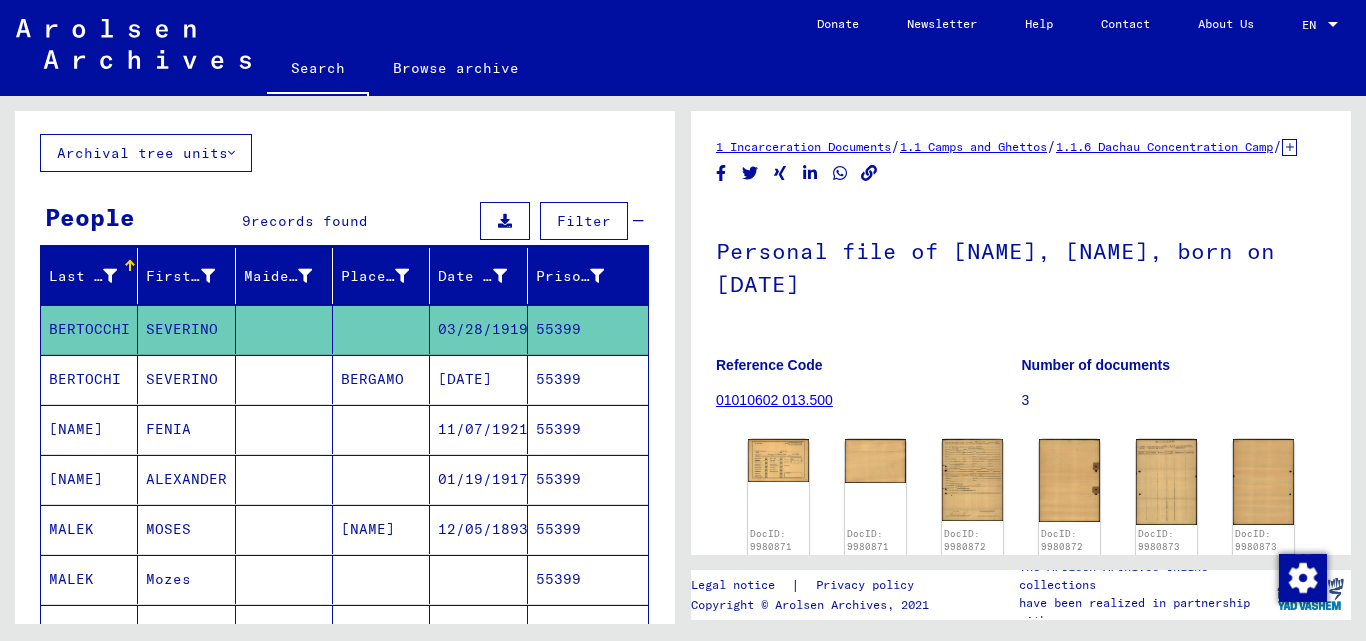 scroll, scrollTop: 0, scrollLeft: 0, axis: both 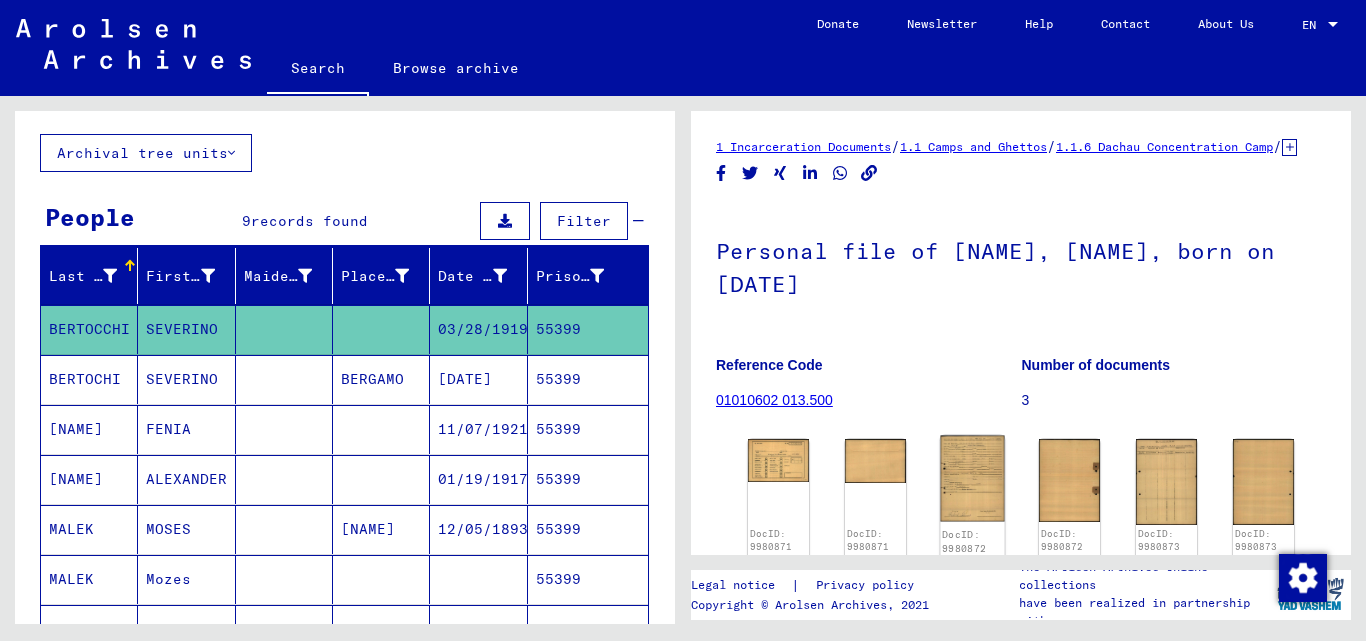 click 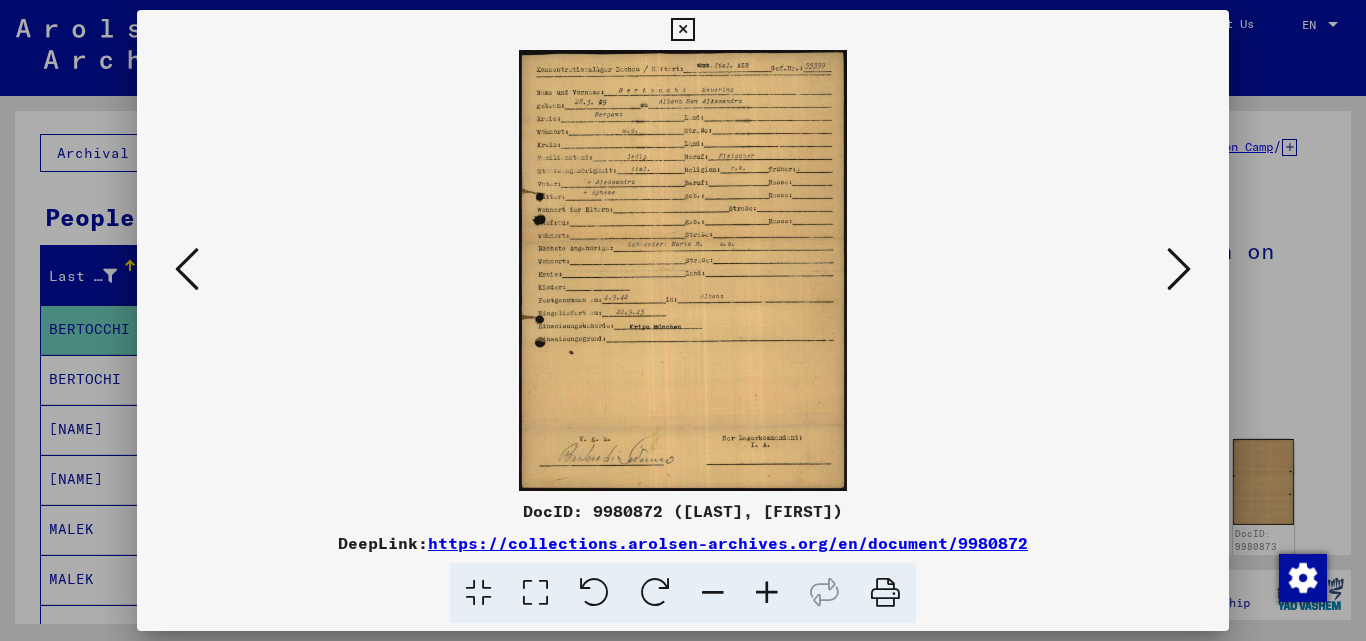 click at bounding box center (682, 30) 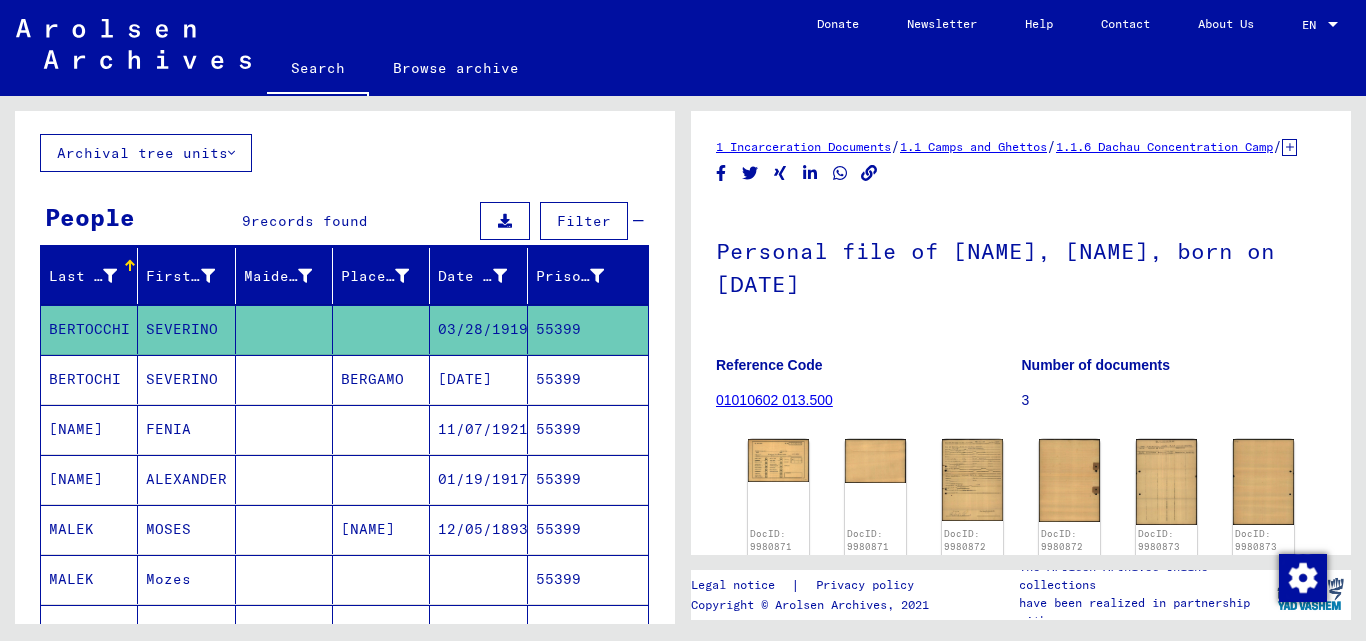 click on "55399" at bounding box center [588, 479] 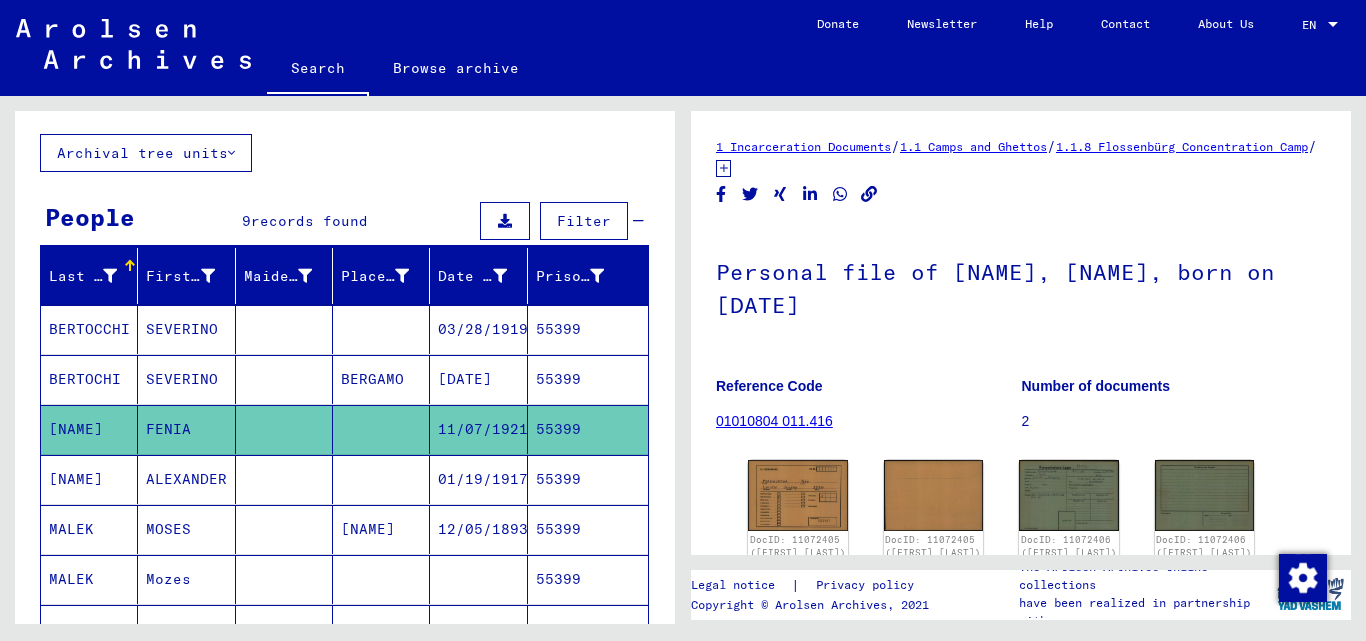 scroll, scrollTop: 0, scrollLeft: 0, axis: both 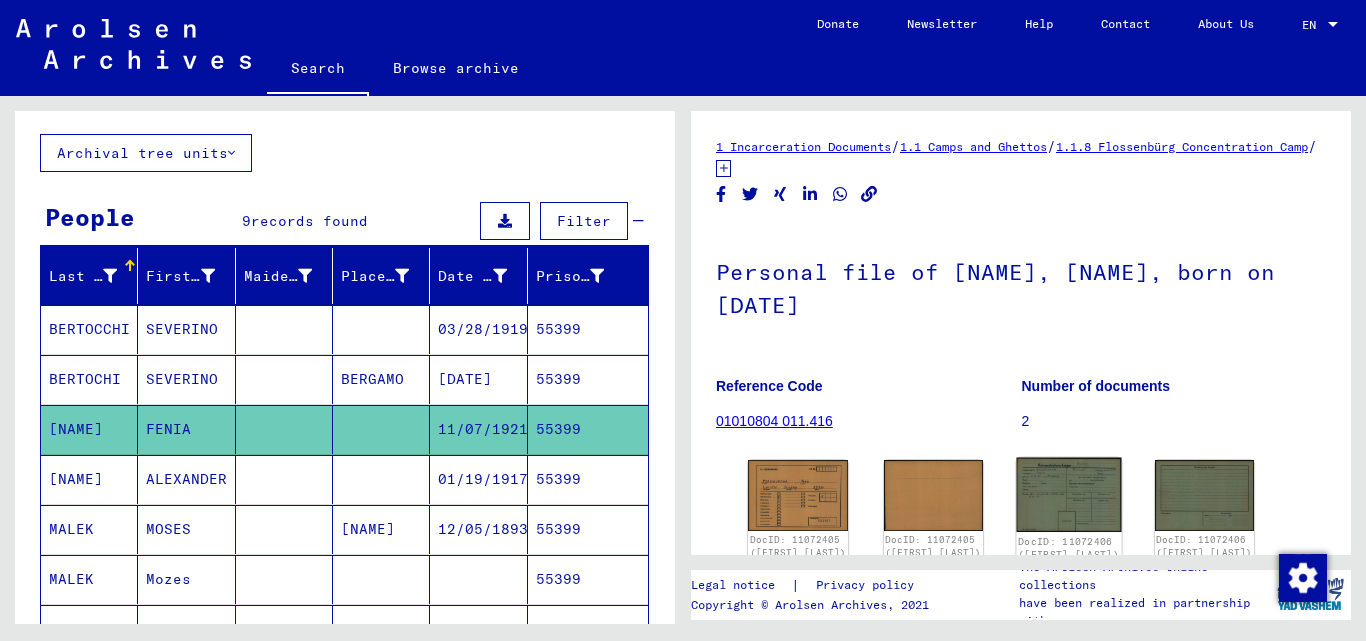 click 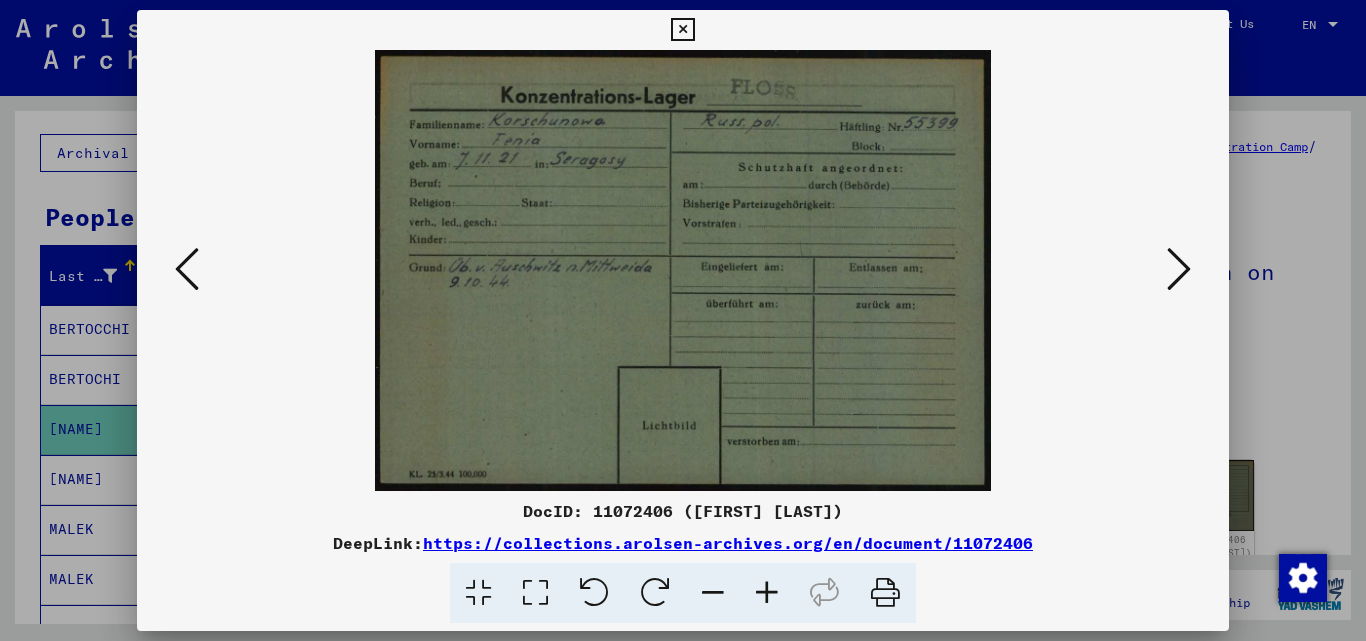 drag, startPoint x: 681, startPoint y: 27, endPoint x: 567, endPoint y: 440, distance: 428.44485 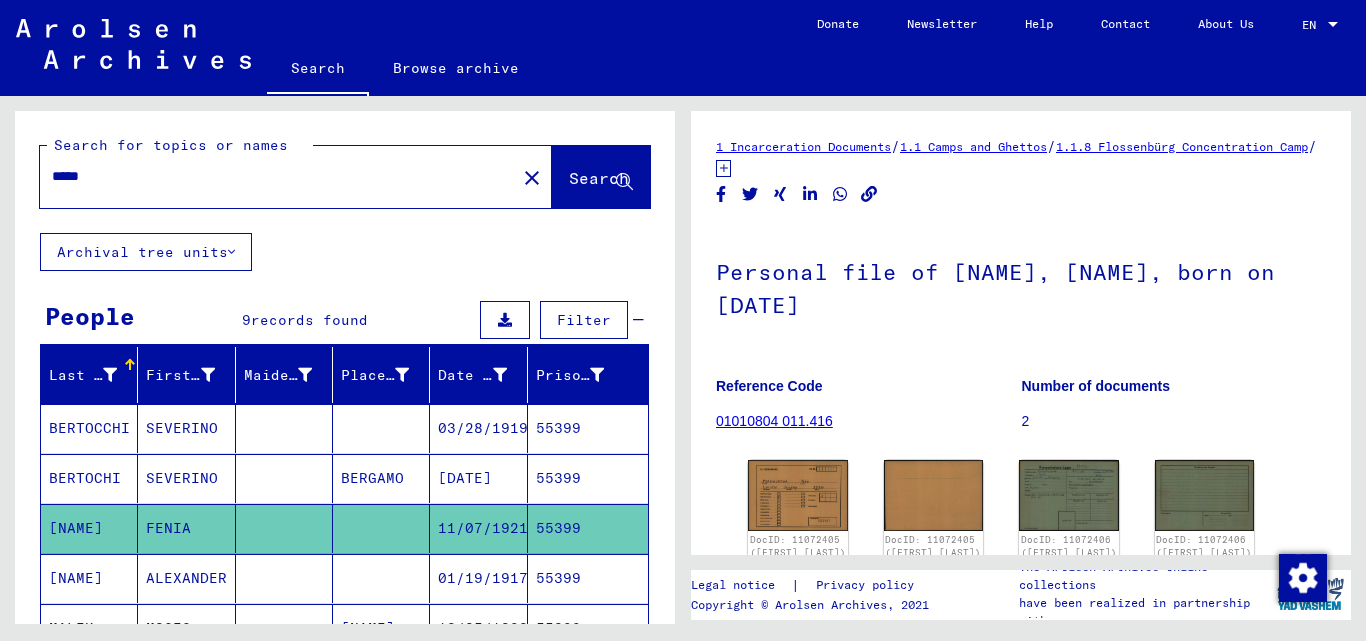 scroll, scrollTop: 0, scrollLeft: 0, axis: both 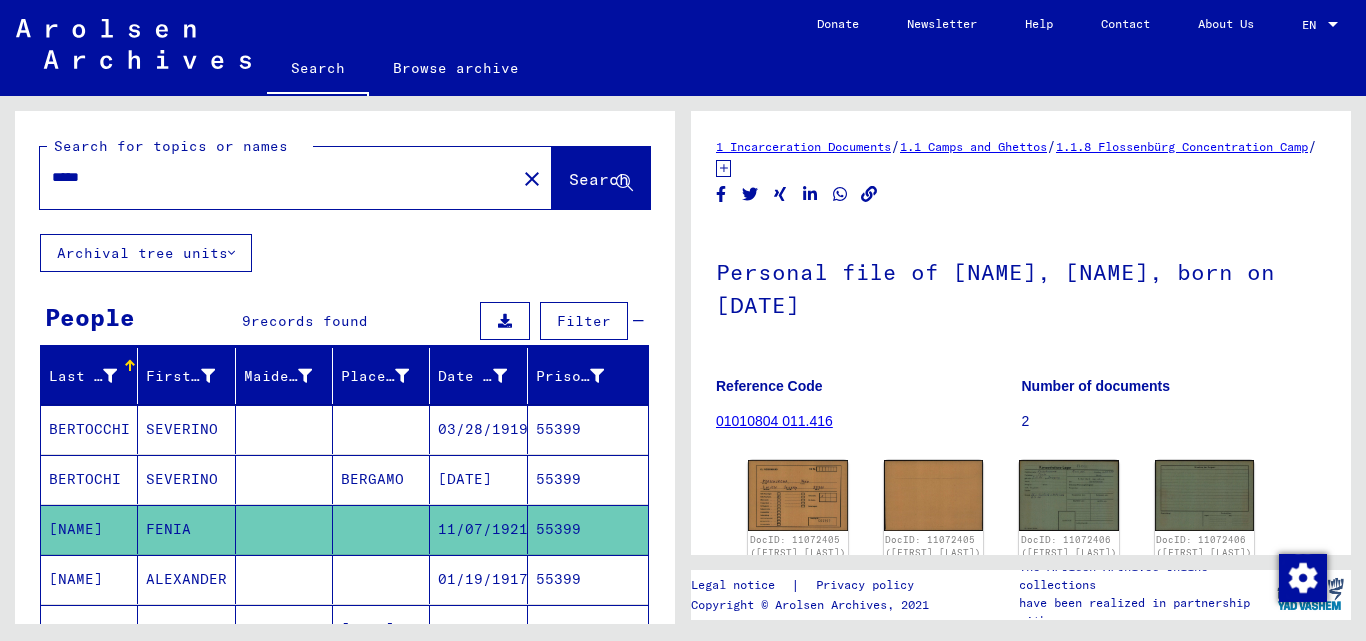 click on "*****" at bounding box center (278, 177) 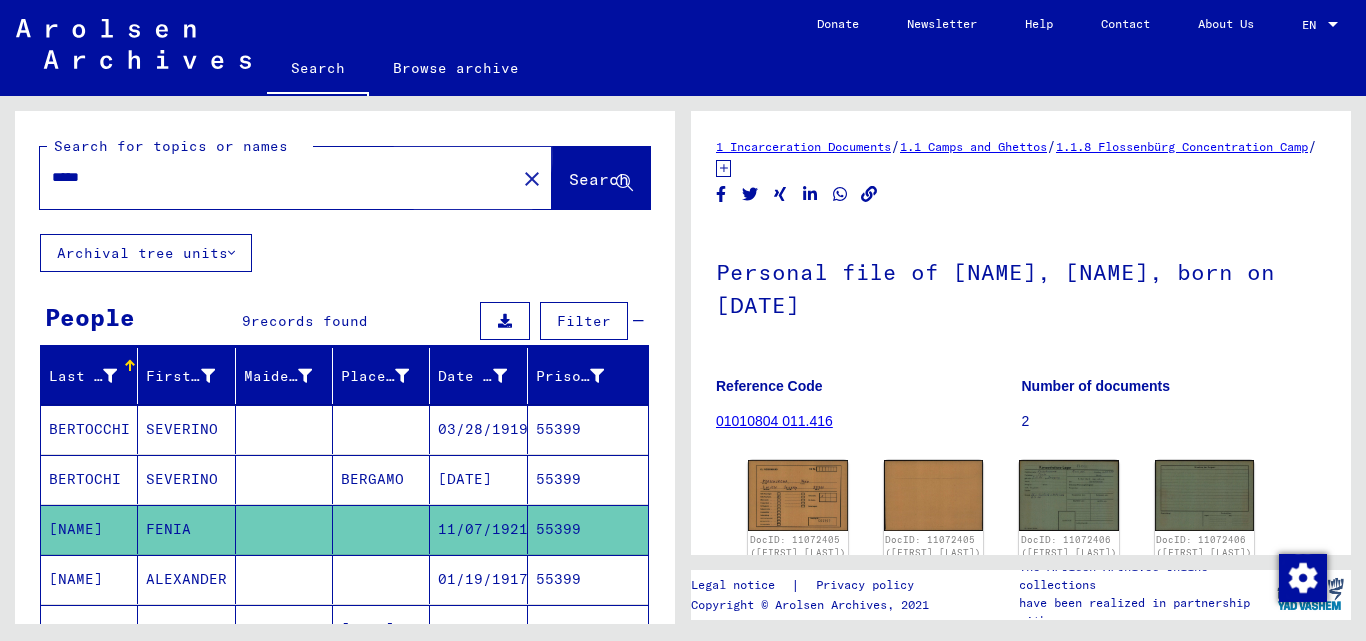click on "Search" 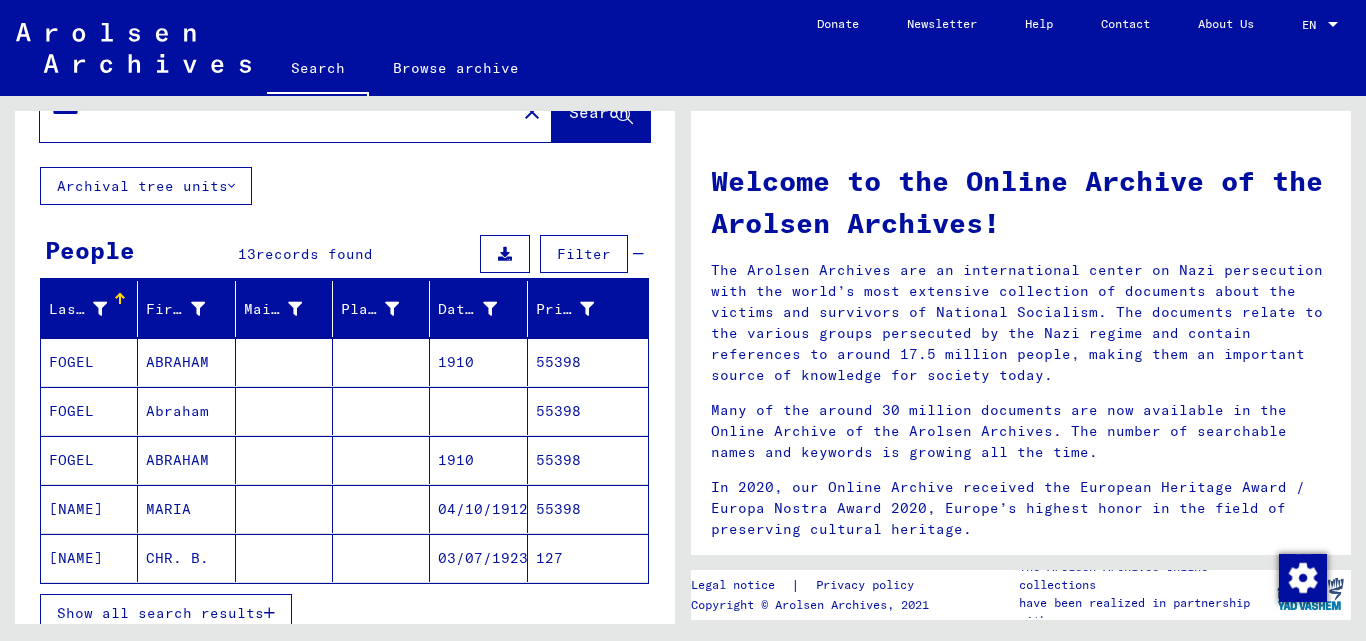 scroll, scrollTop: 100, scrollLeft: 0, axis: vertical 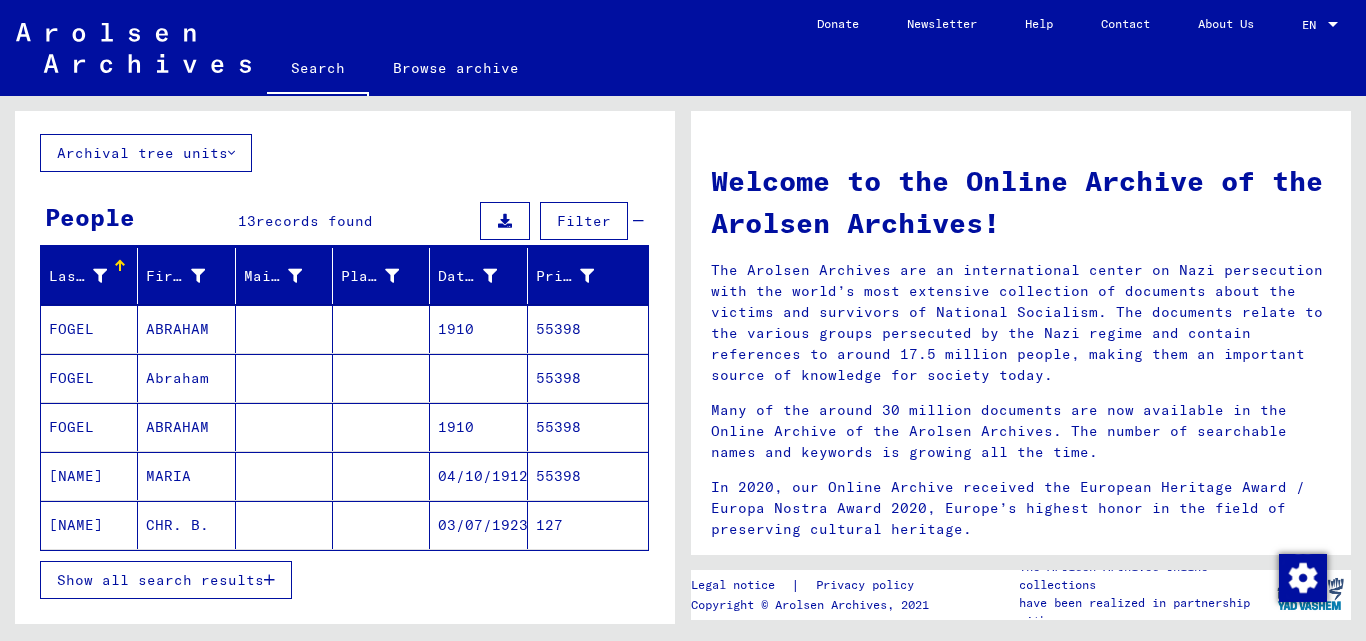 click on "[NAME]" at bounding box center [89, 525] 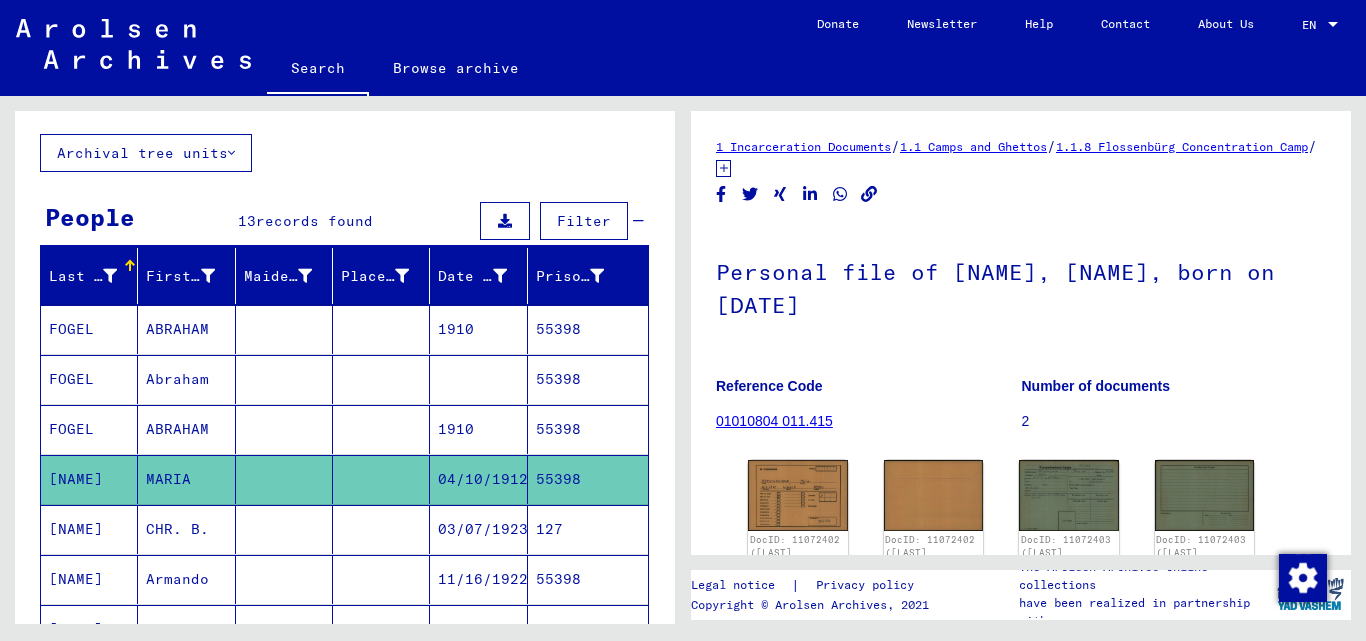 scroll, scrollTop: 0, scrollLeft: 0, axis: both 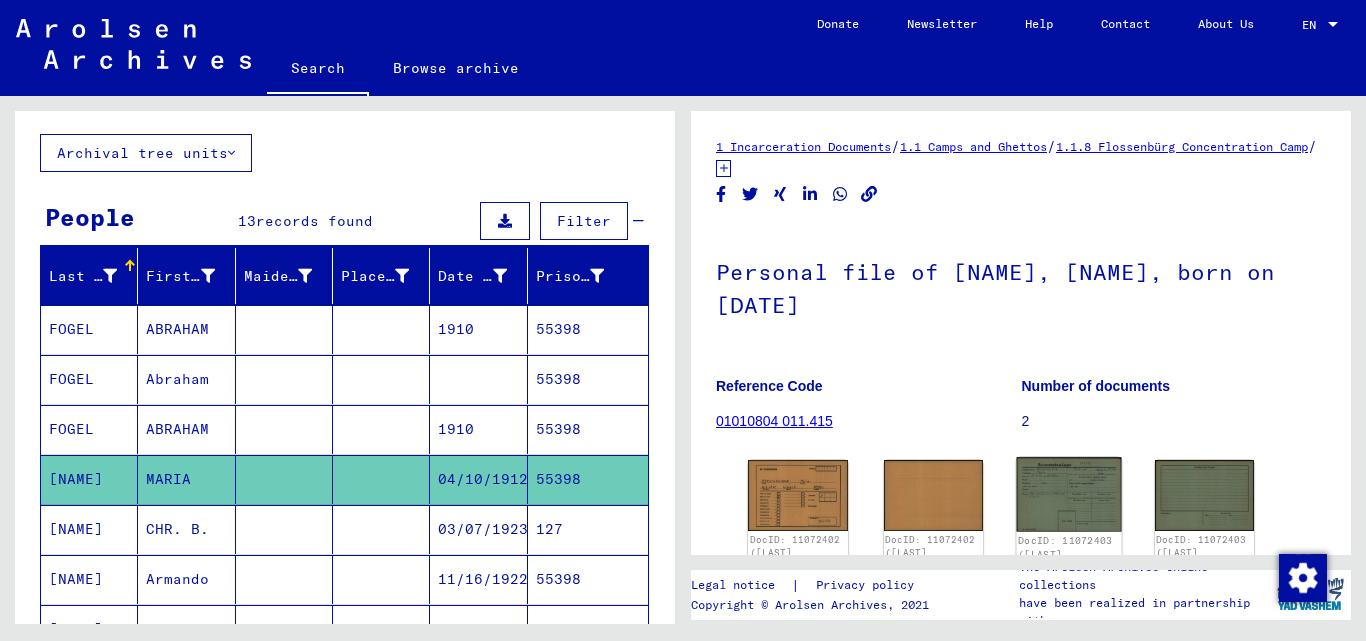 click 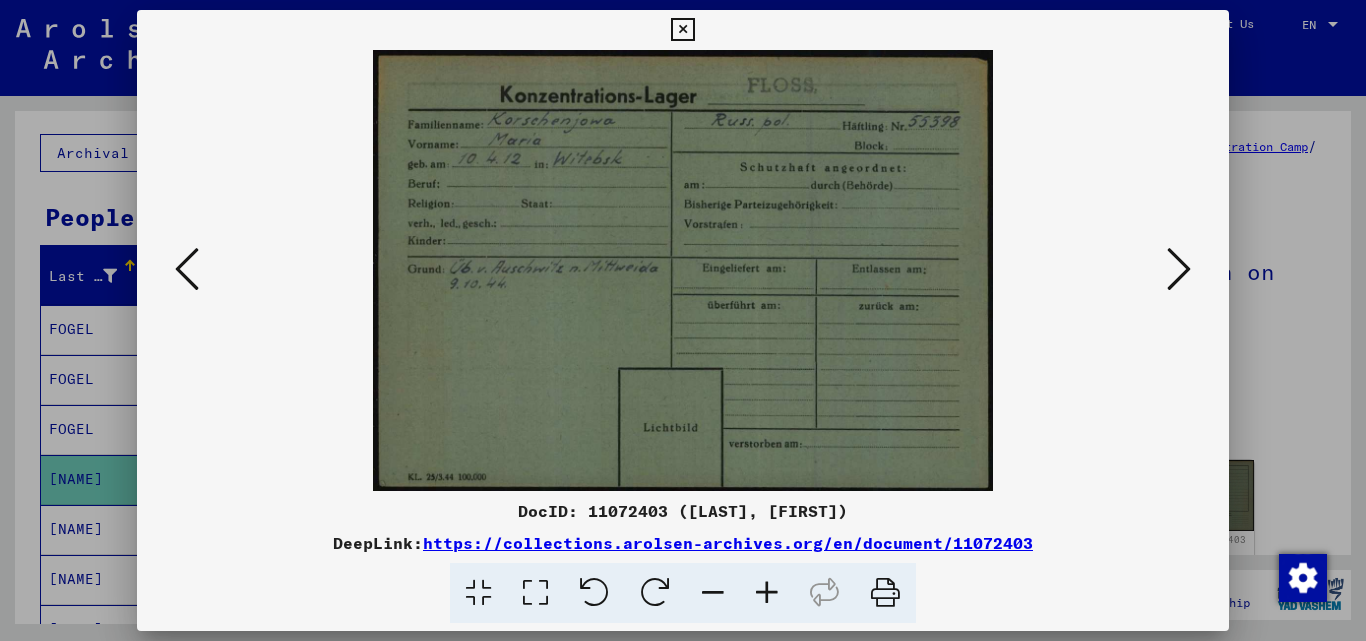 click at bounding box center (682, 30) 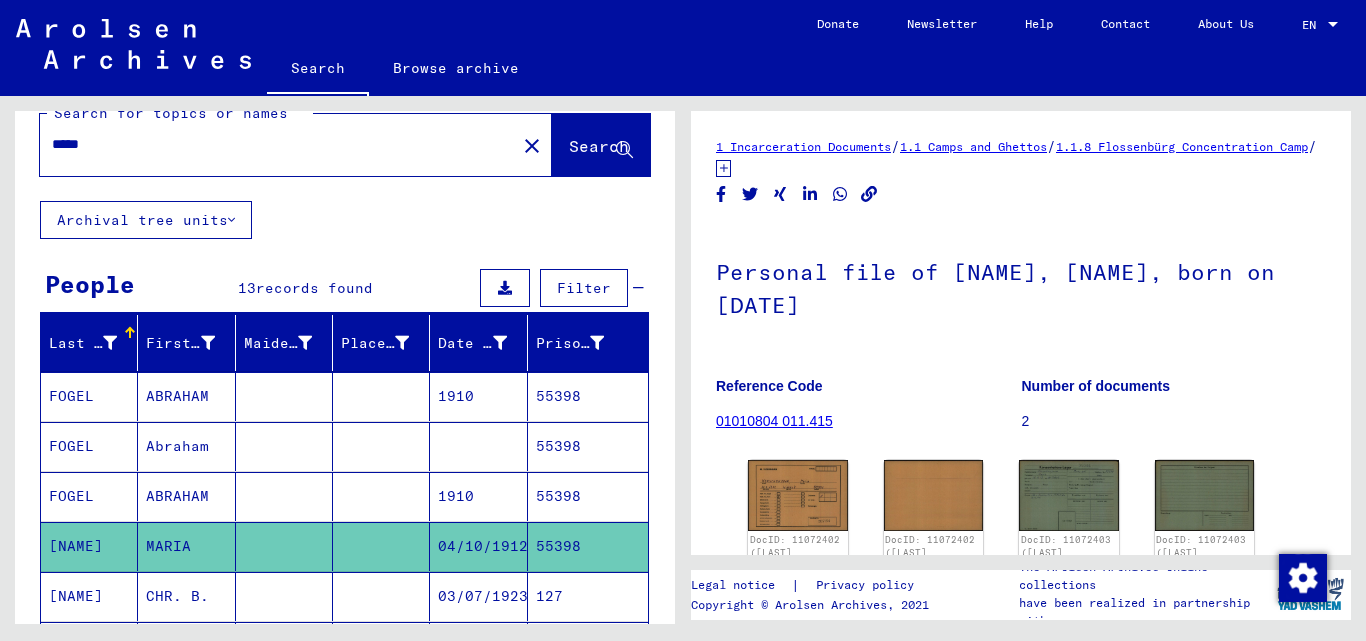 scroll, scrollTop: 0, scrollLeft: 0, axis: both 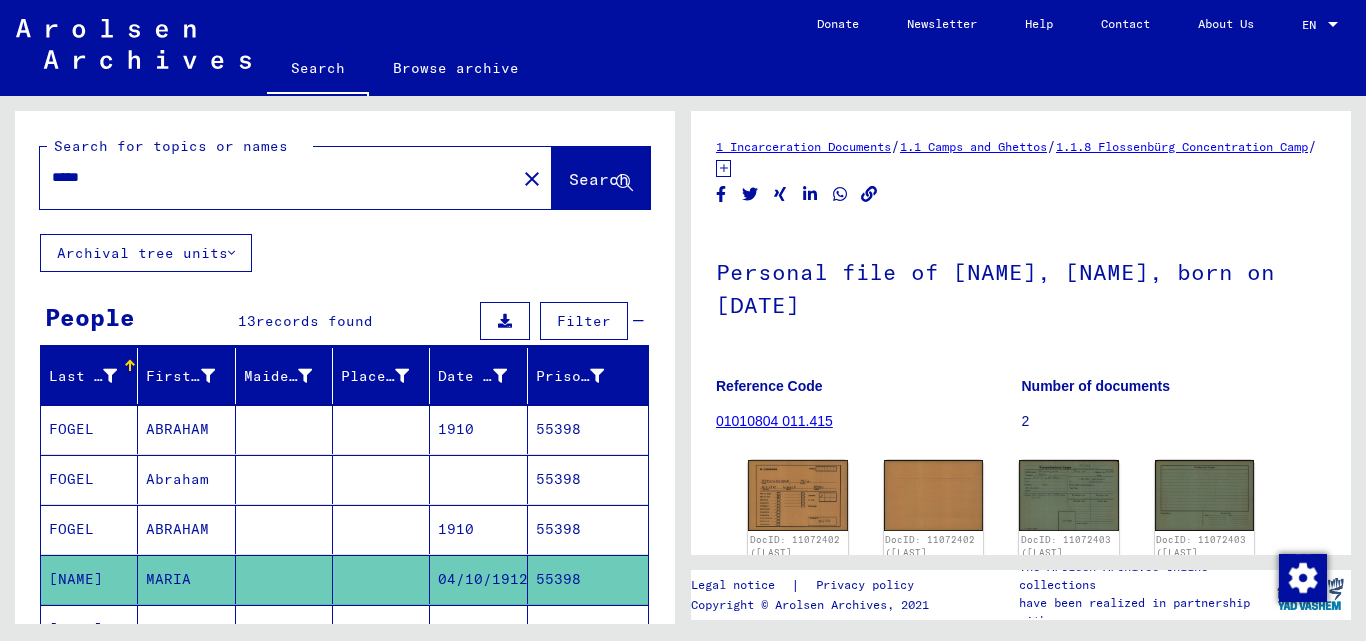 click on "*****" at bounding box center [278, 177] 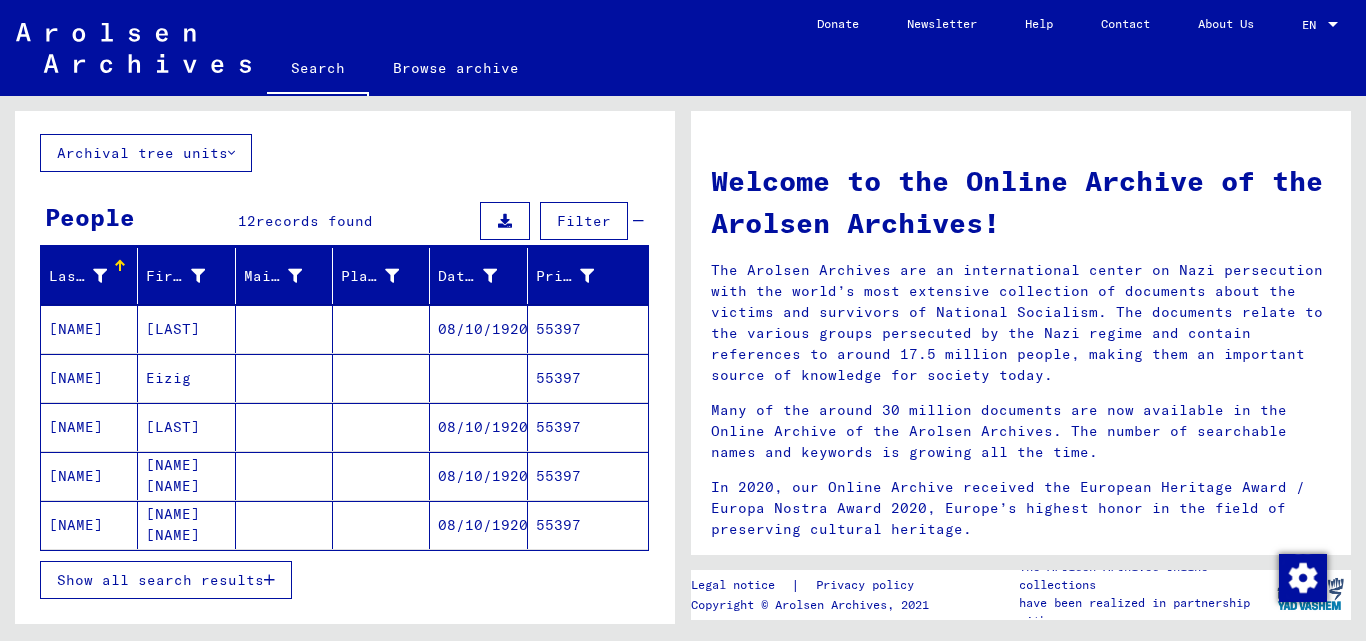 scroll, scrollTop: 200, scrollLeft: 0, axis: vertical 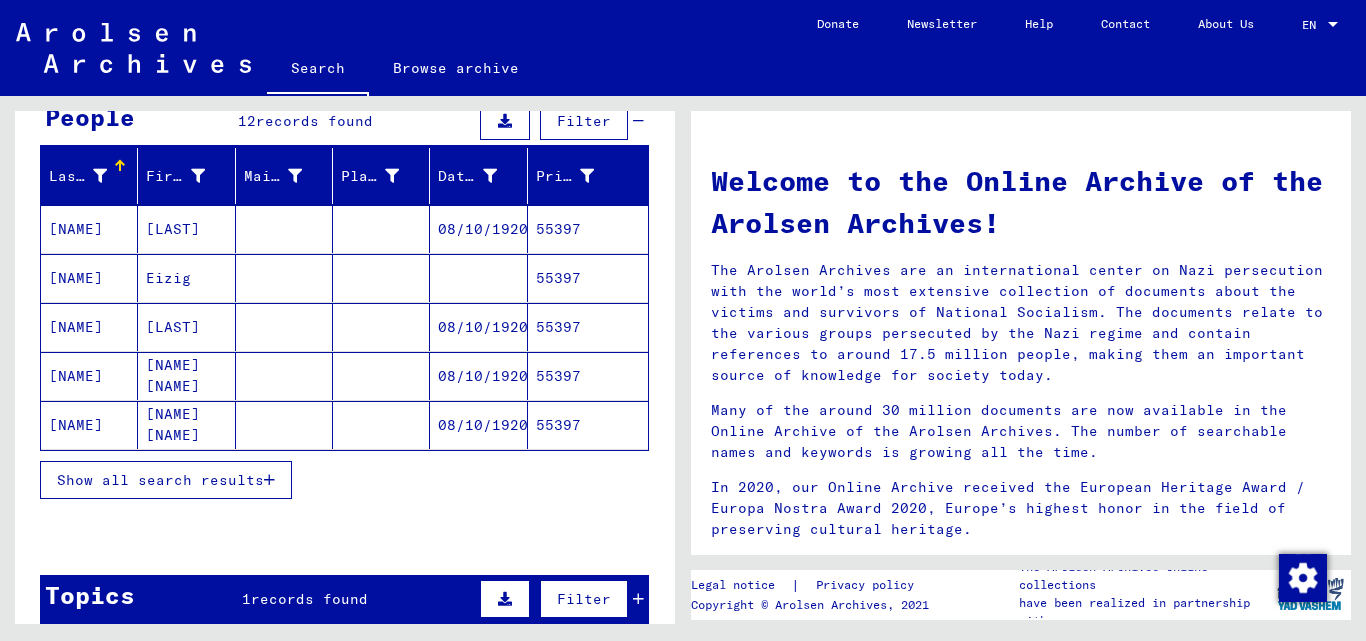 click at bounding box center [269, 480] 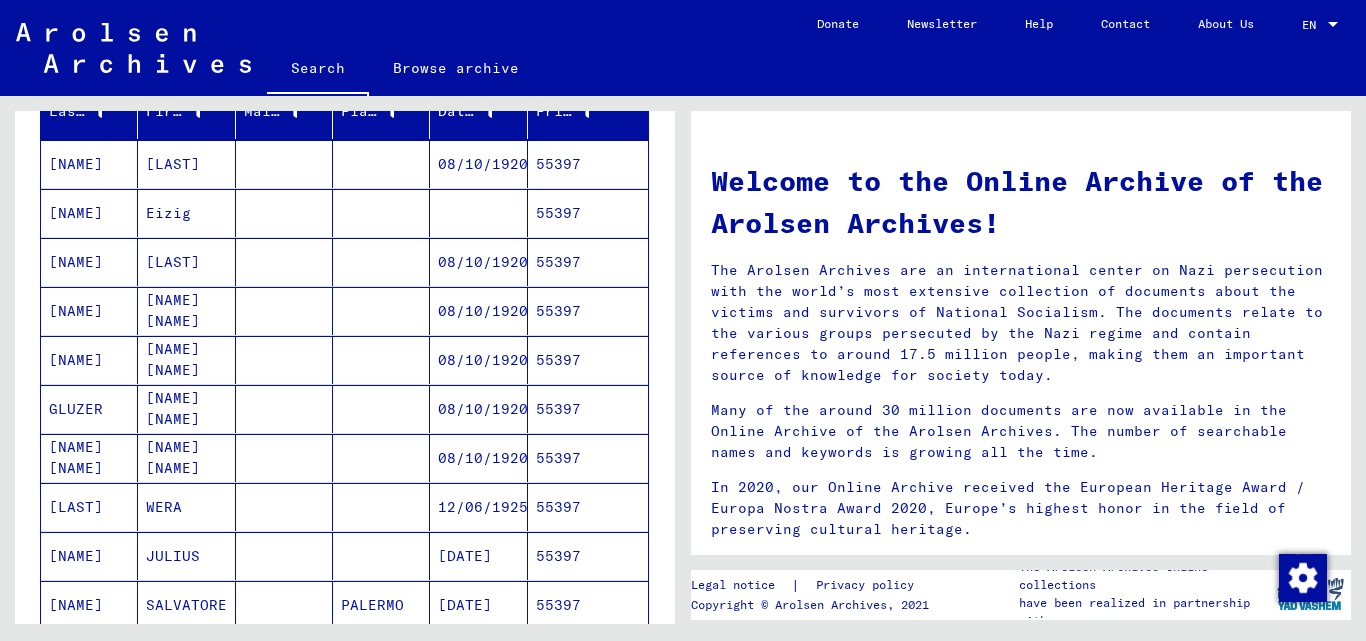 scroll, scrollTop: 300, scrollLeft: 0, axis: vertical 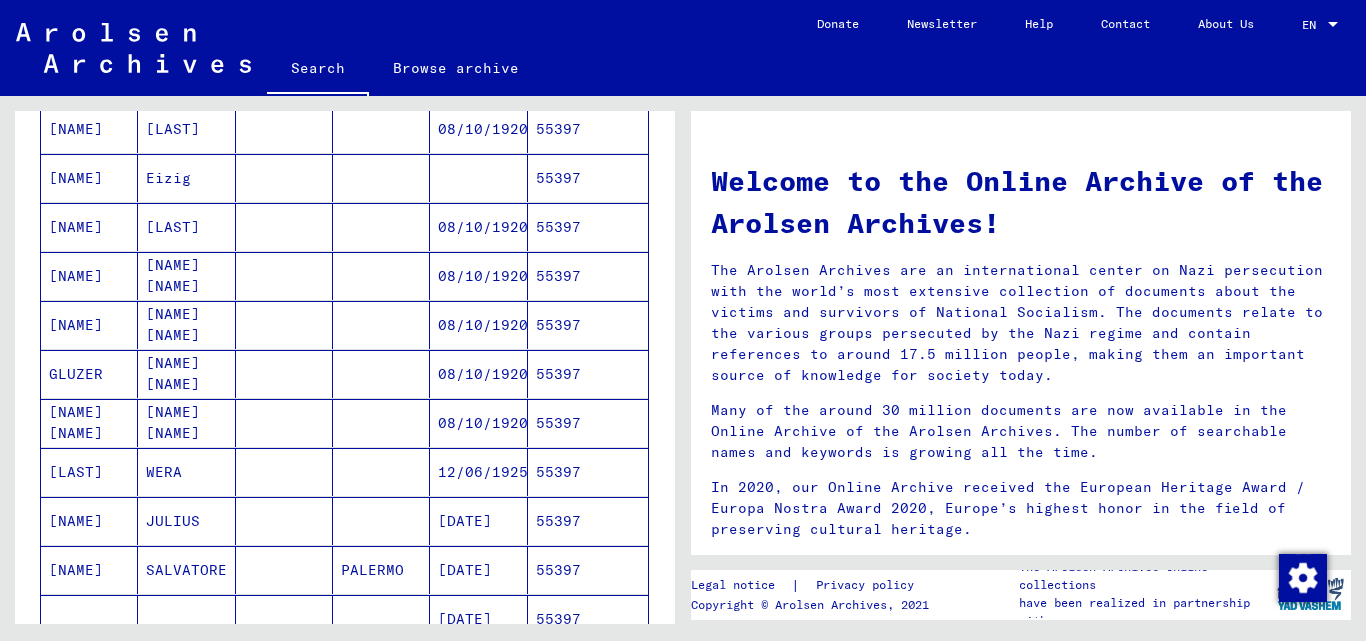 click on "55397" at bounding box center (588, 521) 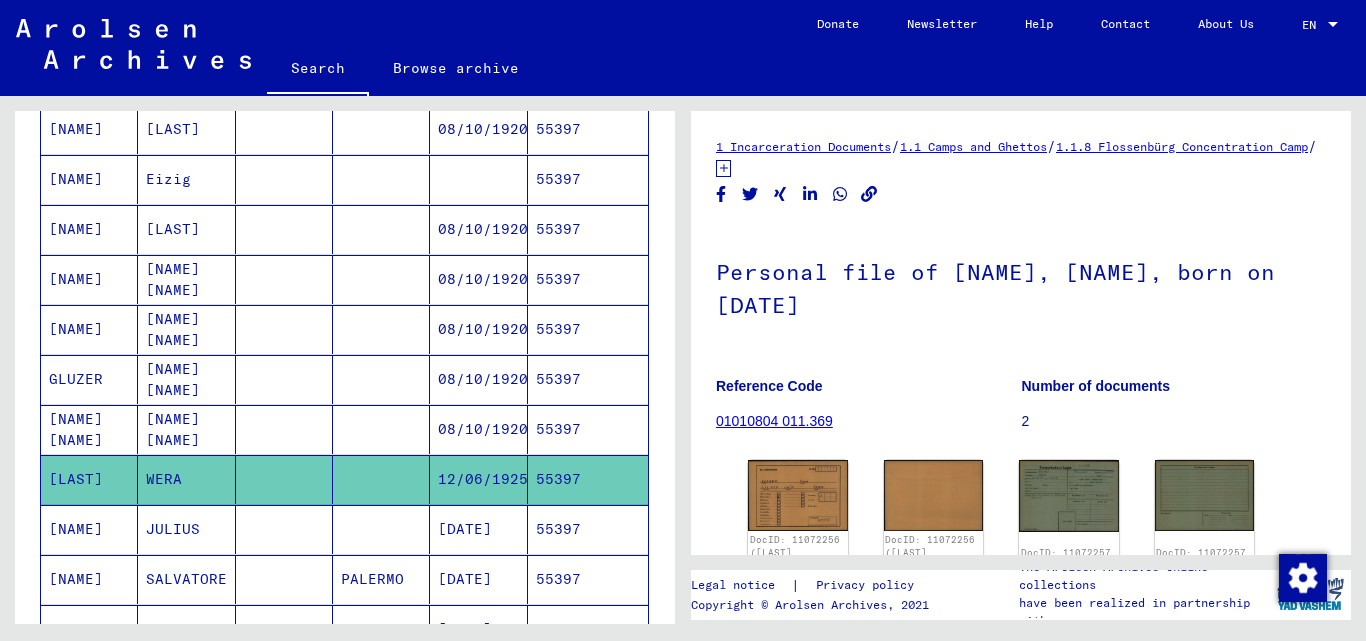 scroll, scrollTop: 0, scrollLeft: 0, axis: both 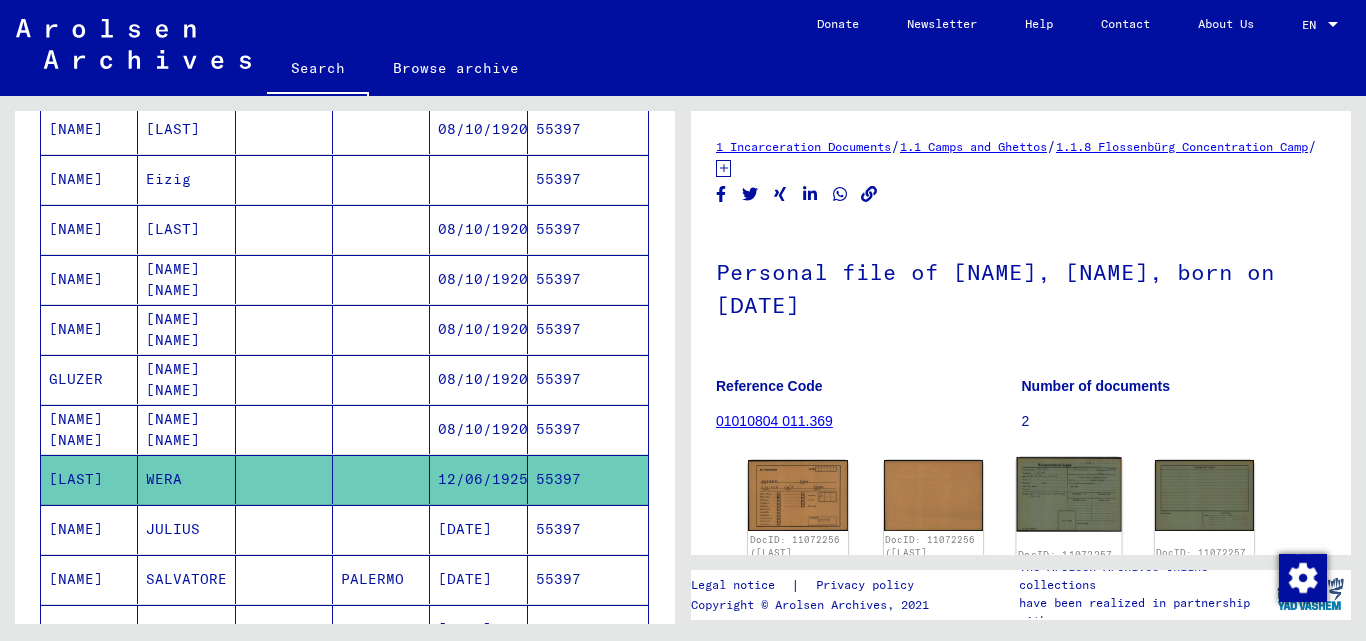 click 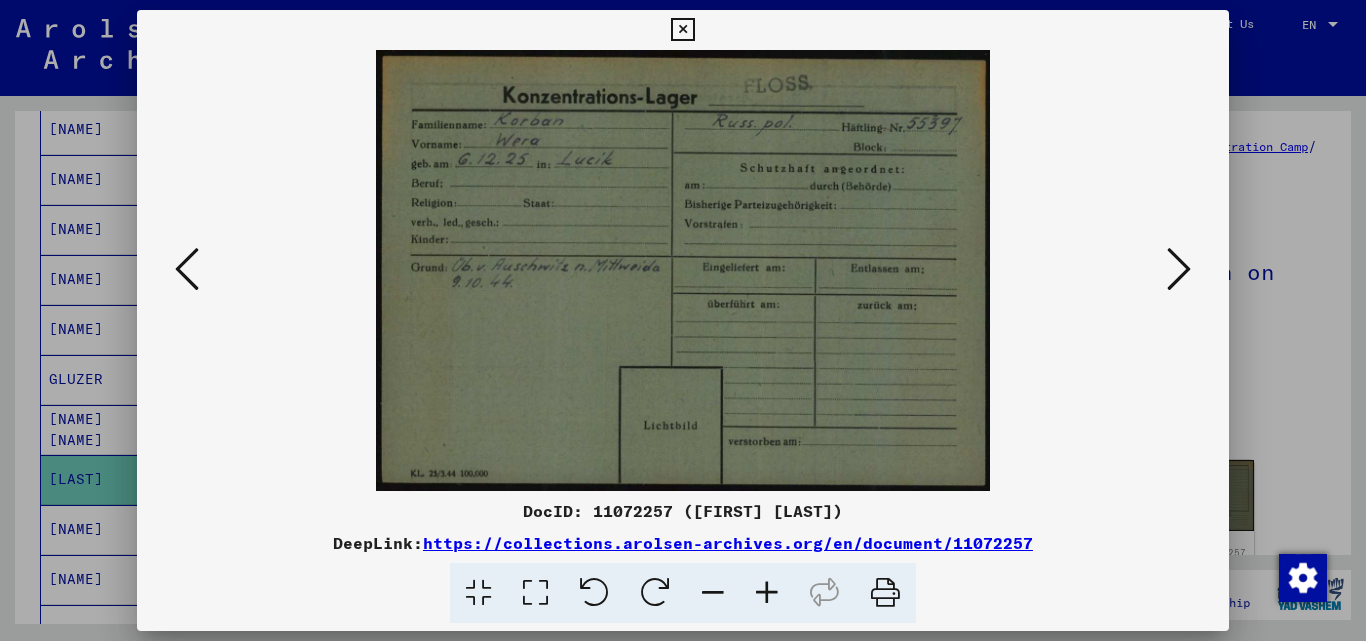 drag, startPoint x: 686, startPoint y: 31, endPoint x: 687, endPoint y: 89, distance: 58.00862 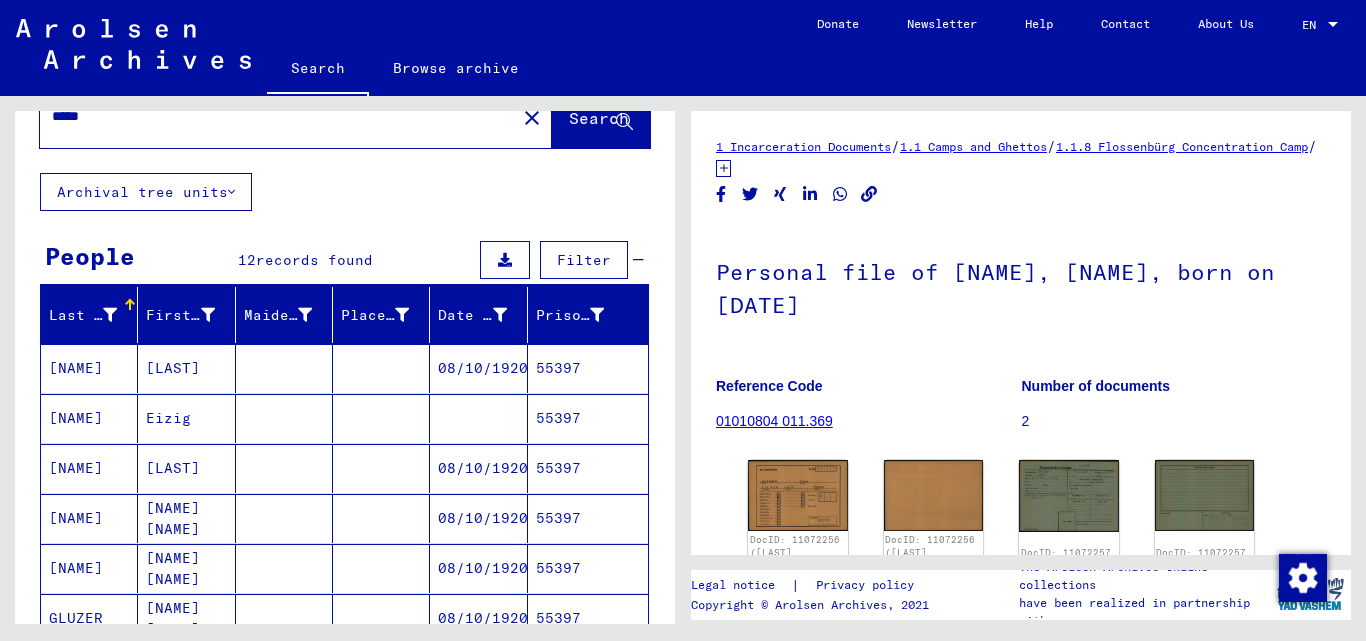 scroll, scrollTop: 0, scrollLeft: 0, axis: both 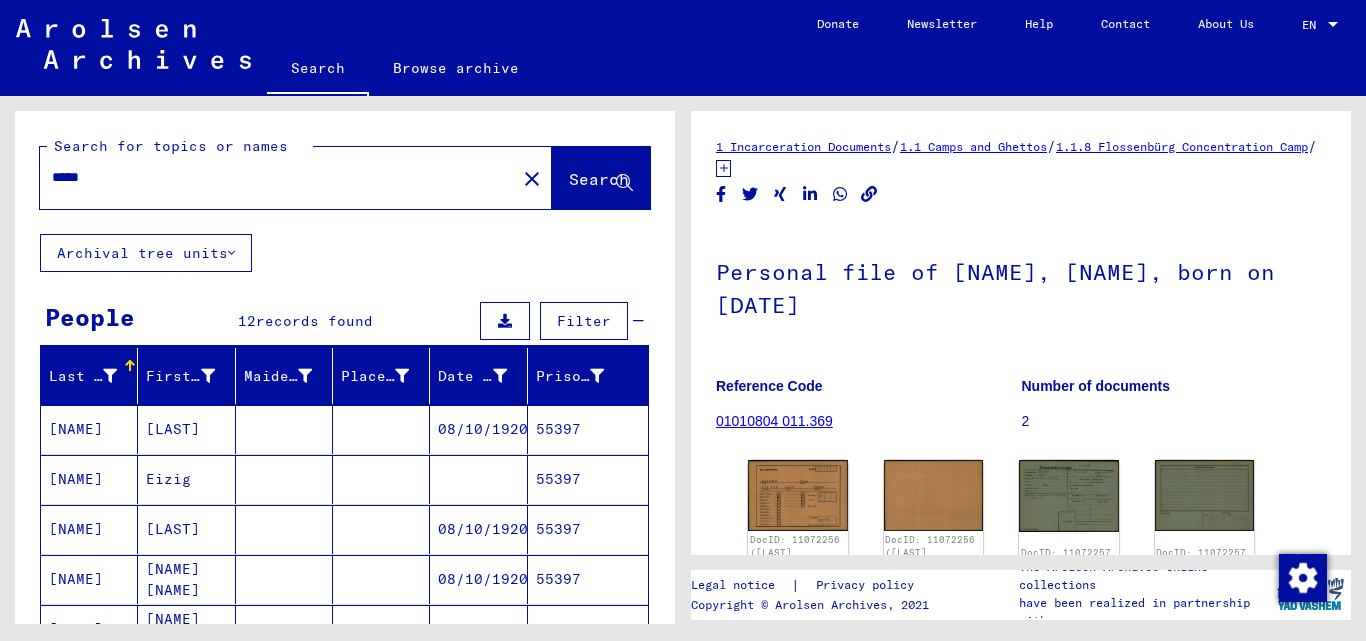 drag, startPoint x: 153, startPoint y: 153, endPoint x: 141, endPoint y: 169, distance: 20 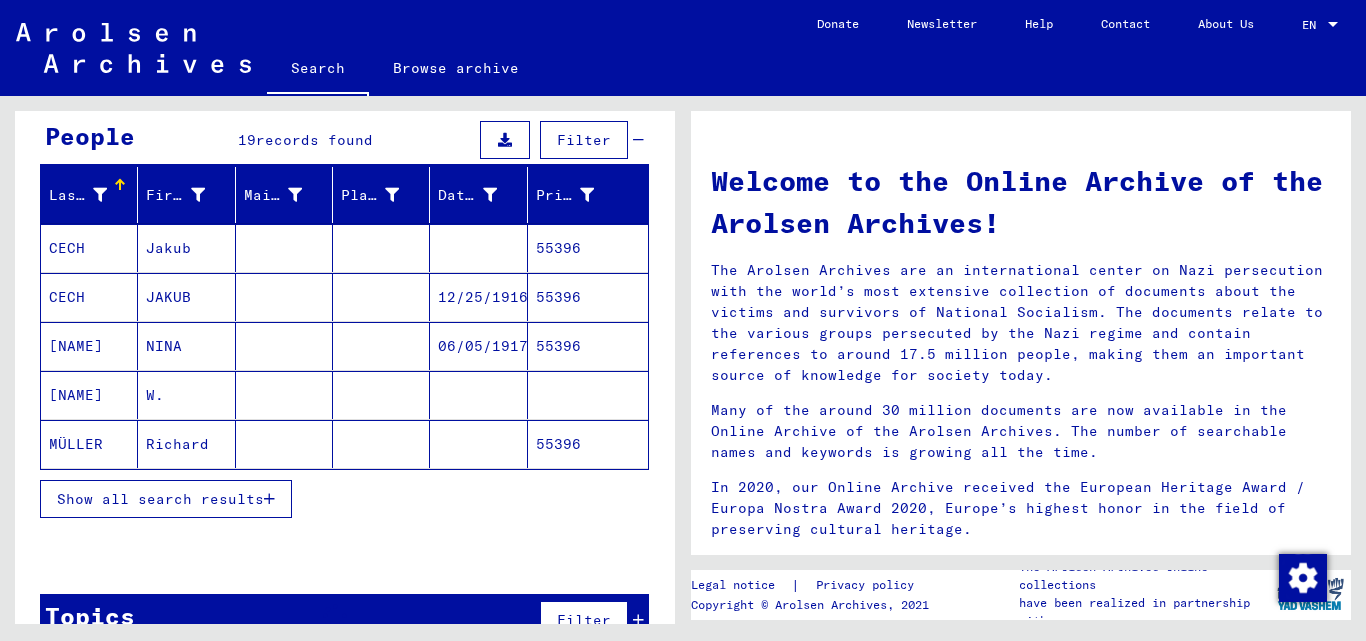 scroll, scrollTop: 200, scrollLeft: 0, axis: vertical 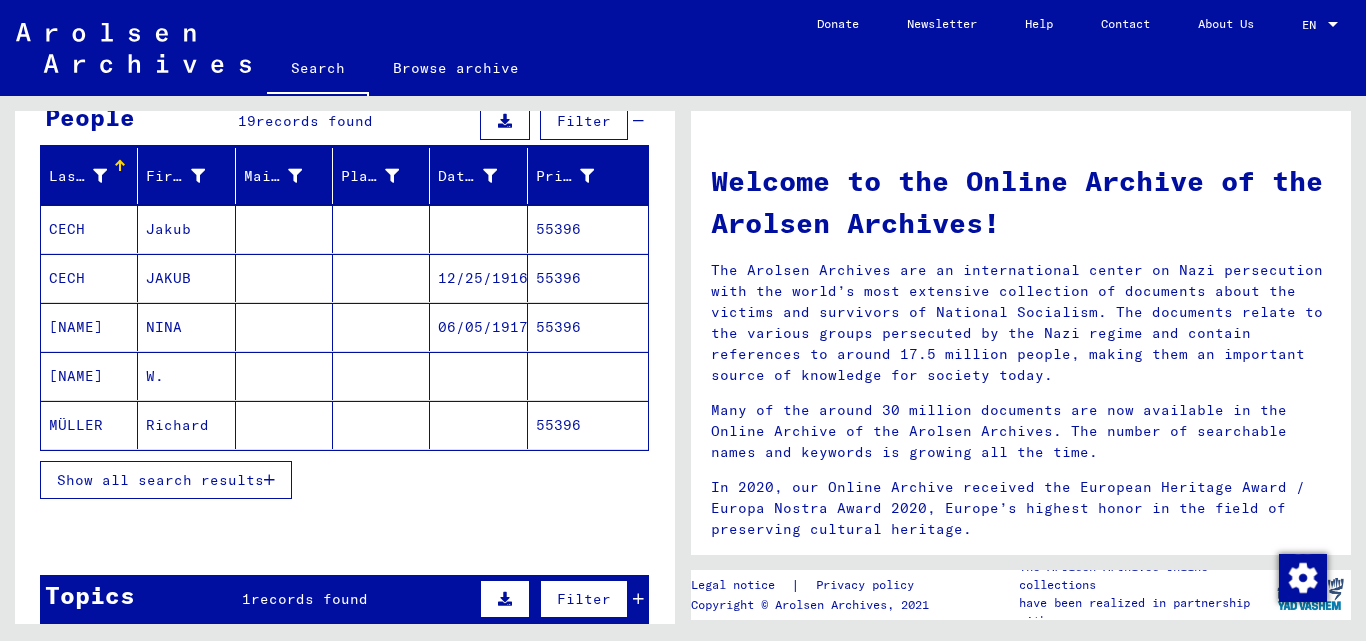 click on "[NAME]" at bounding box center [89, 376] 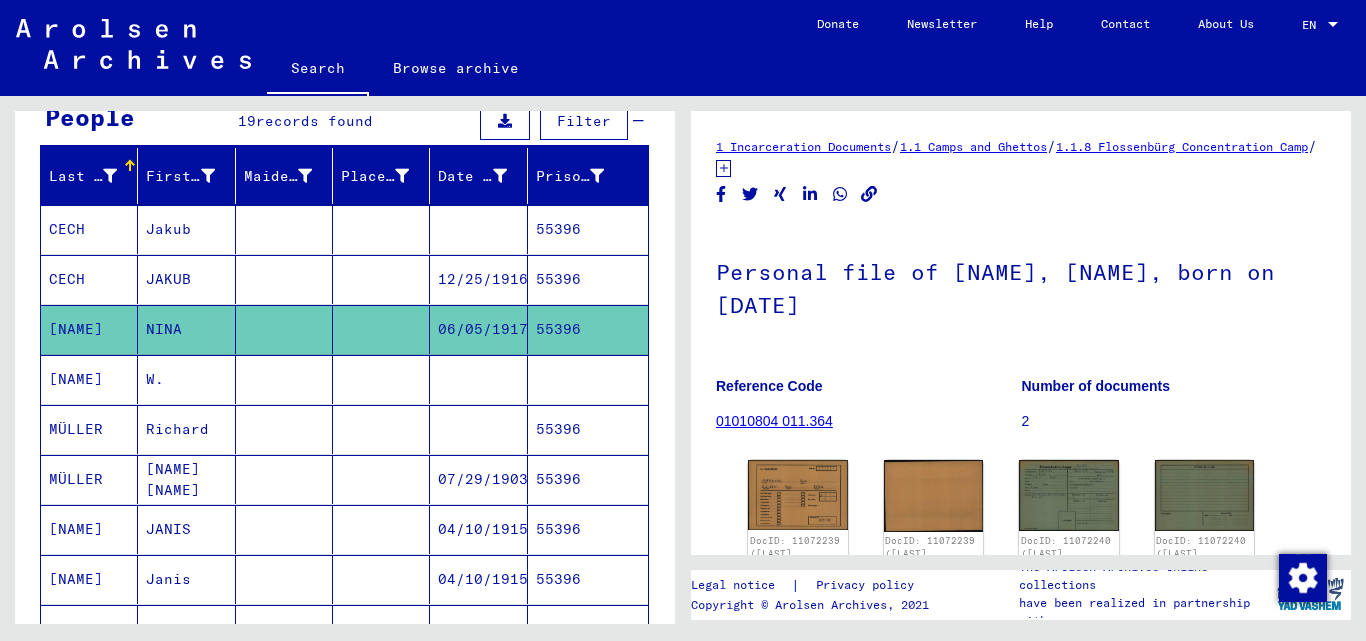 scroll, scrollTop: 0, scrollLeft: 0, axis: both 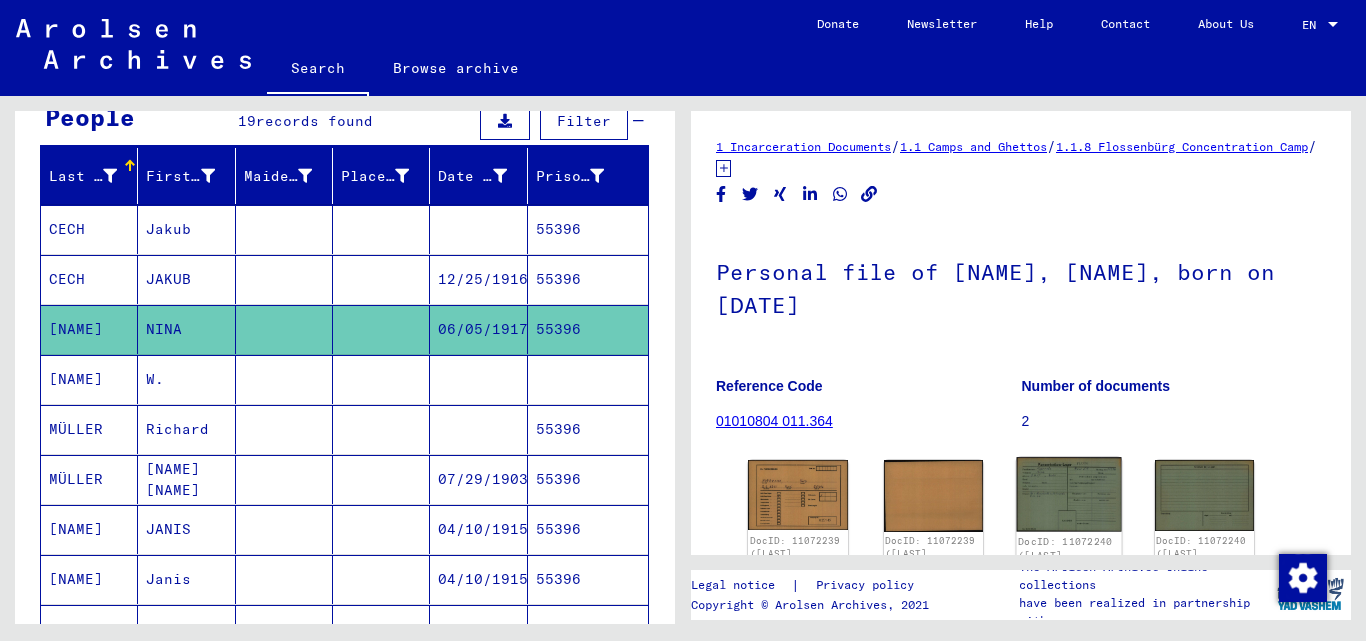 click 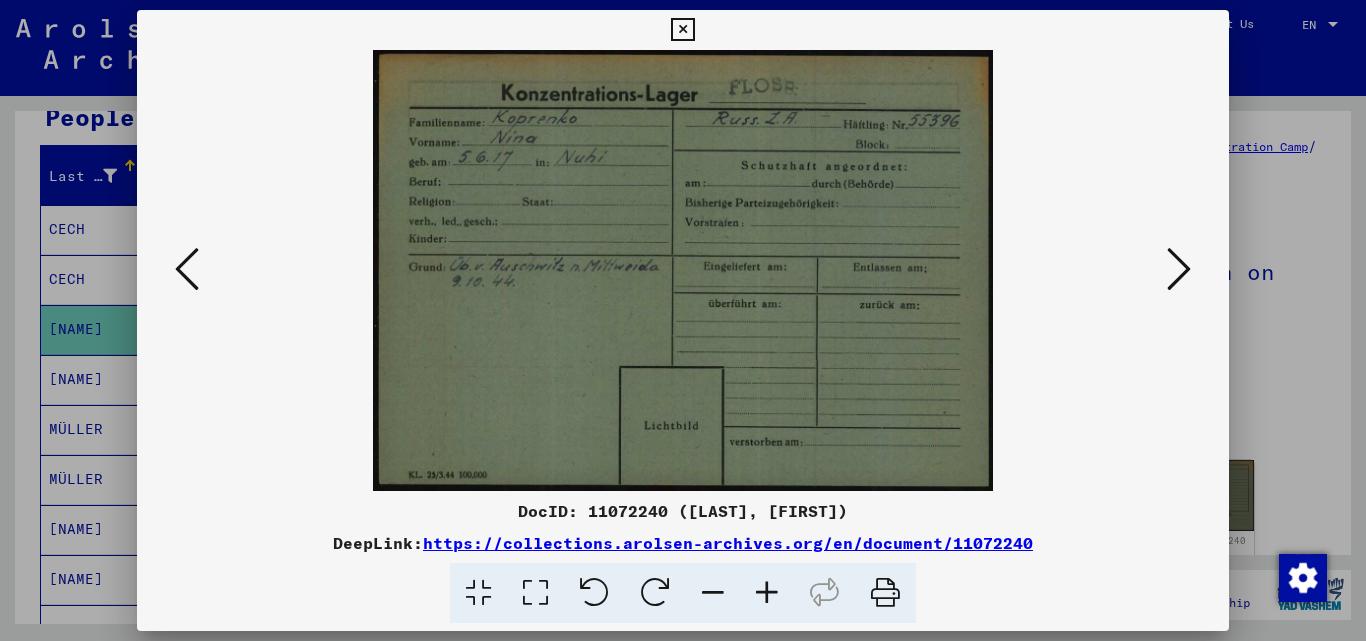 click at bounding box center [682, 30] 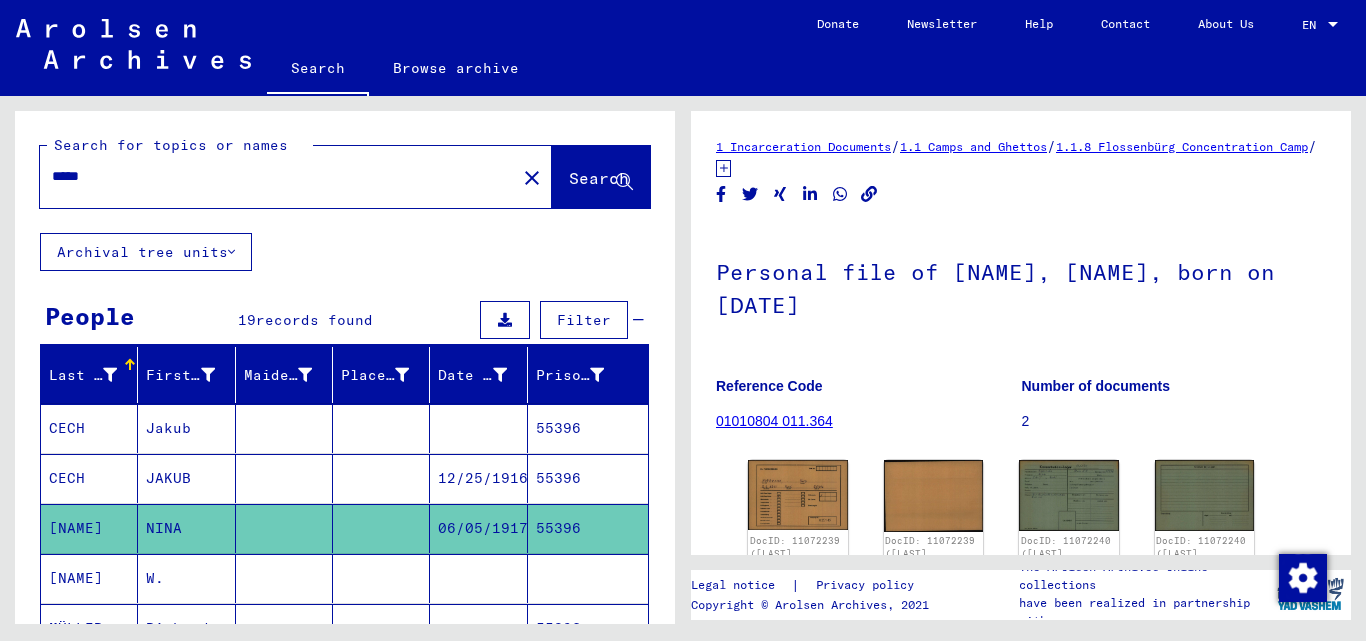 scroll, scrollTop: 0, scrollLeft: 0, axis: both 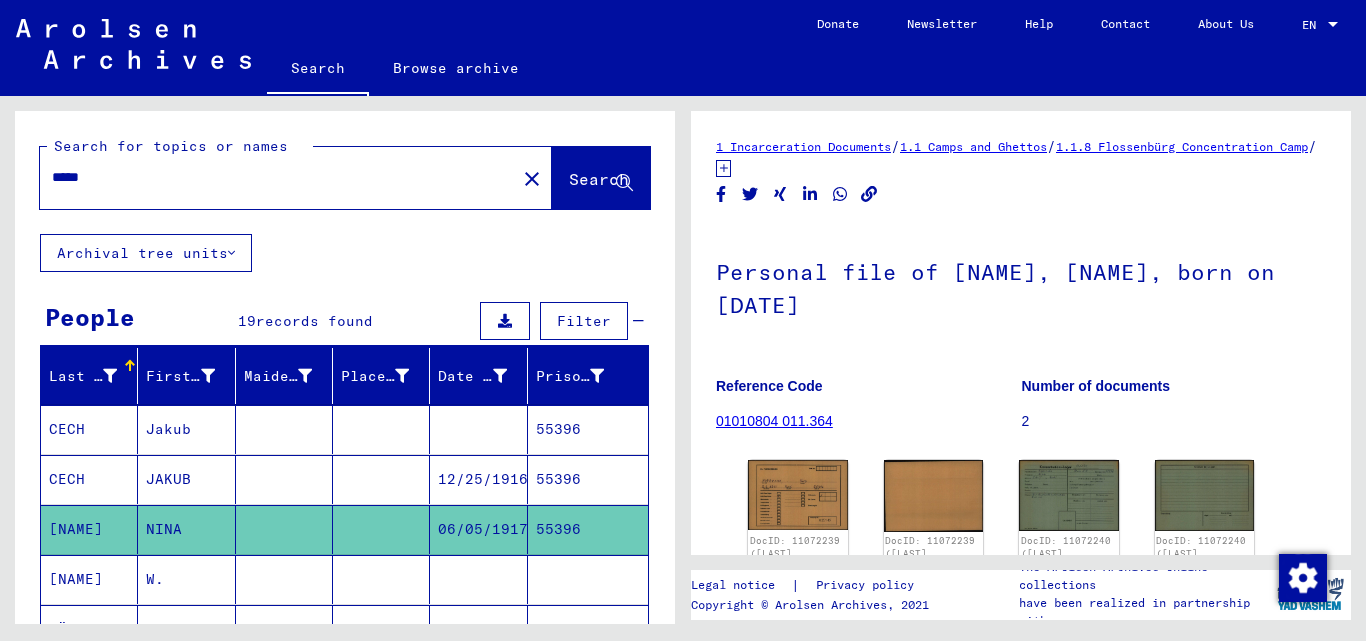 click on "*****" at bounding box center (278, 177) 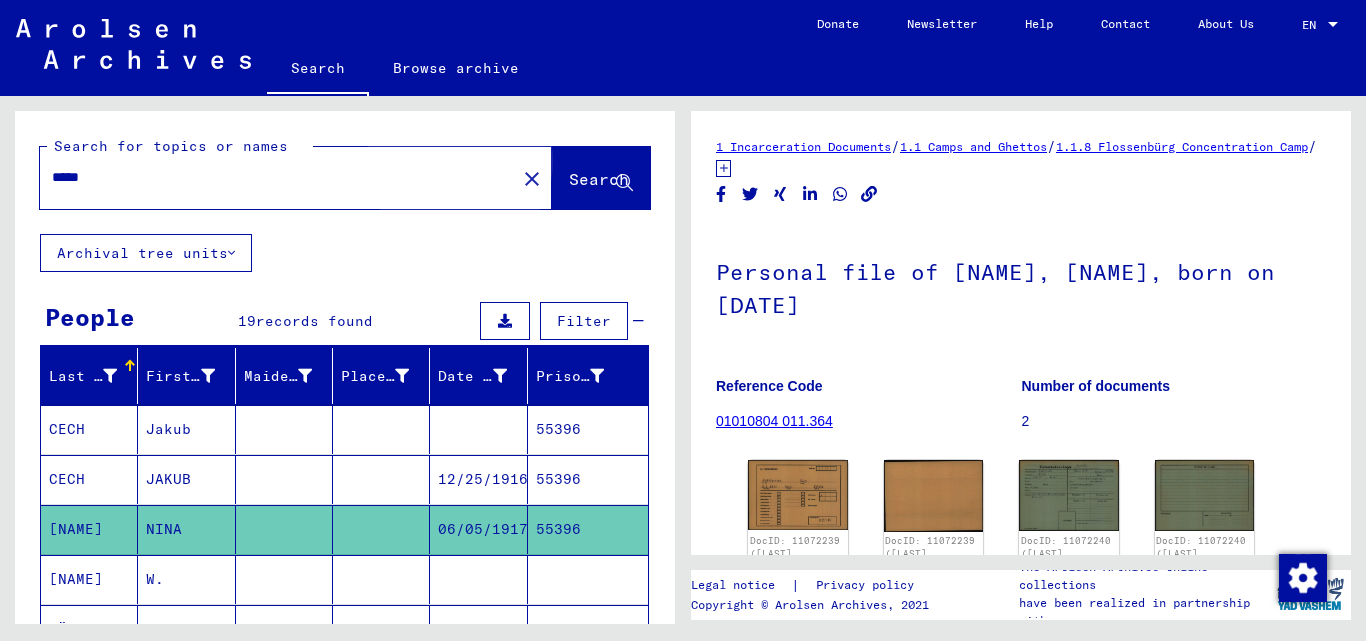 click on "Search" 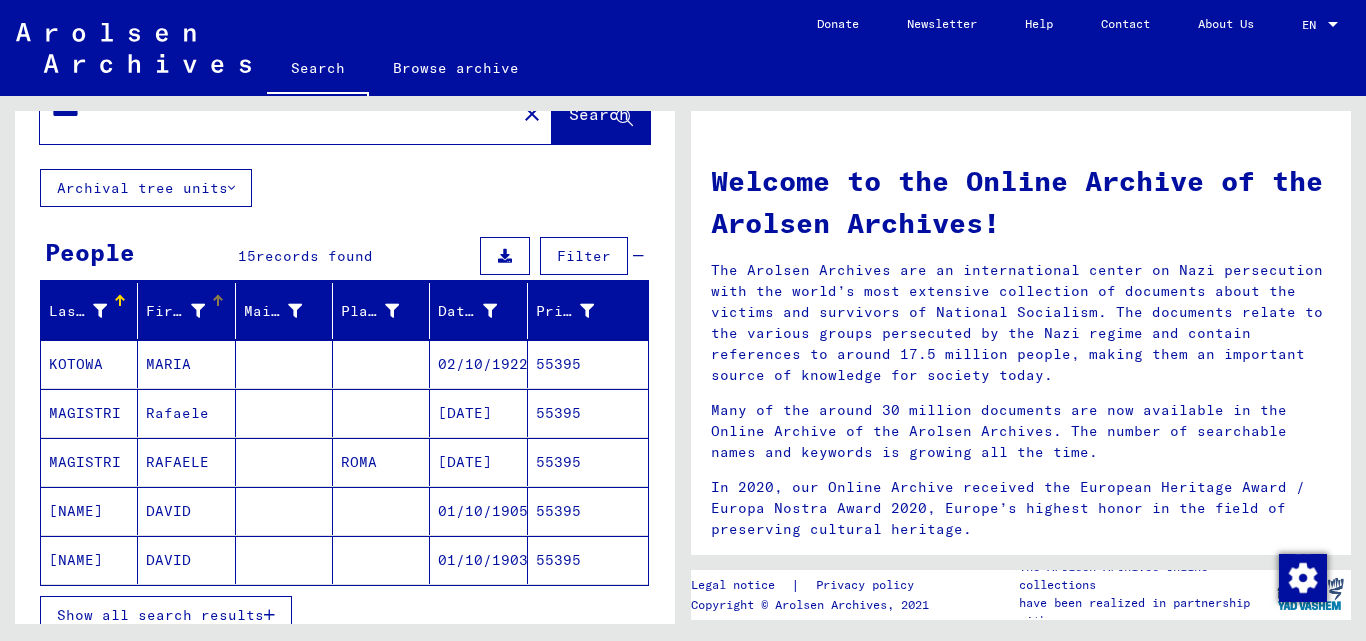 scroll, scrollTop: 100, scrollLeft: 0, axis: vertical 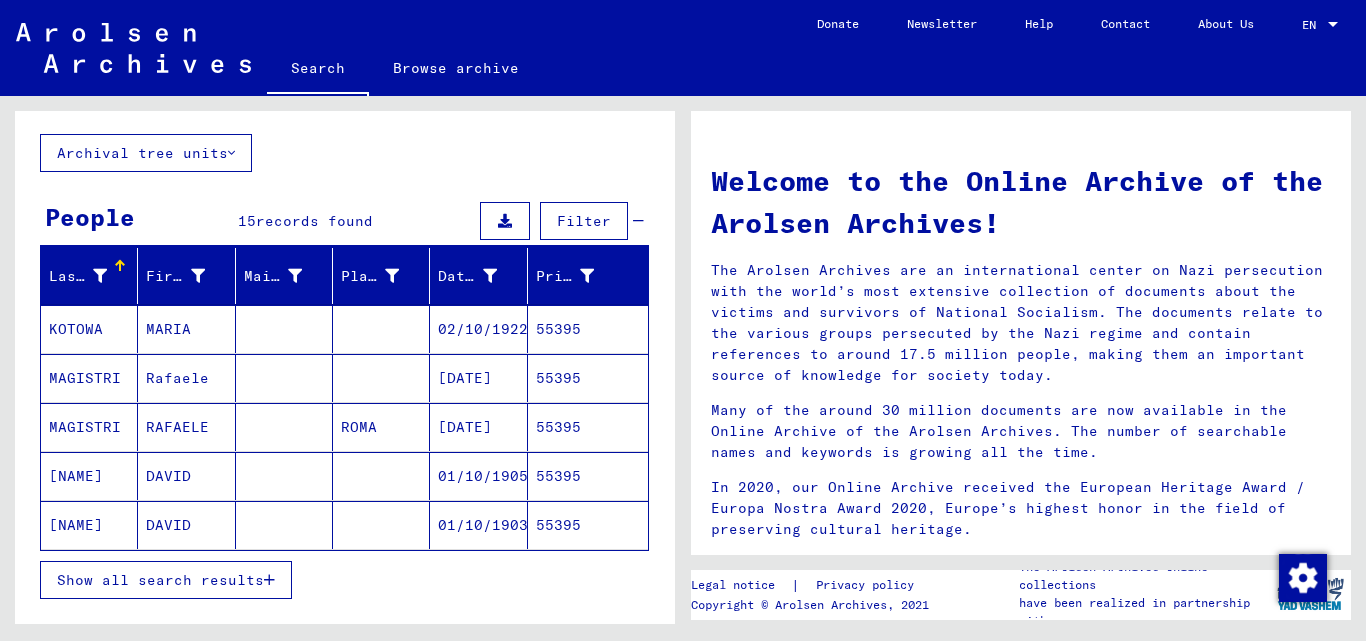 click on "55395" at bounding box center (588, 378) 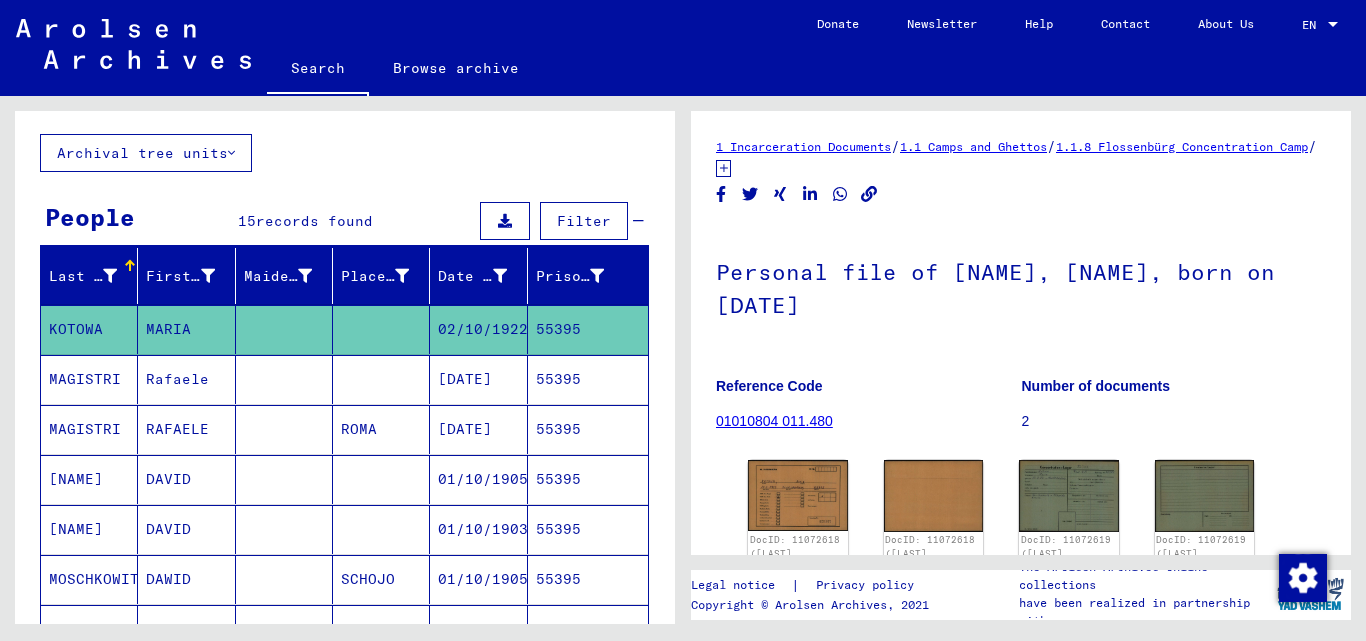 scroll, scrollTop: 0, scrollLeft: 0, axis: both 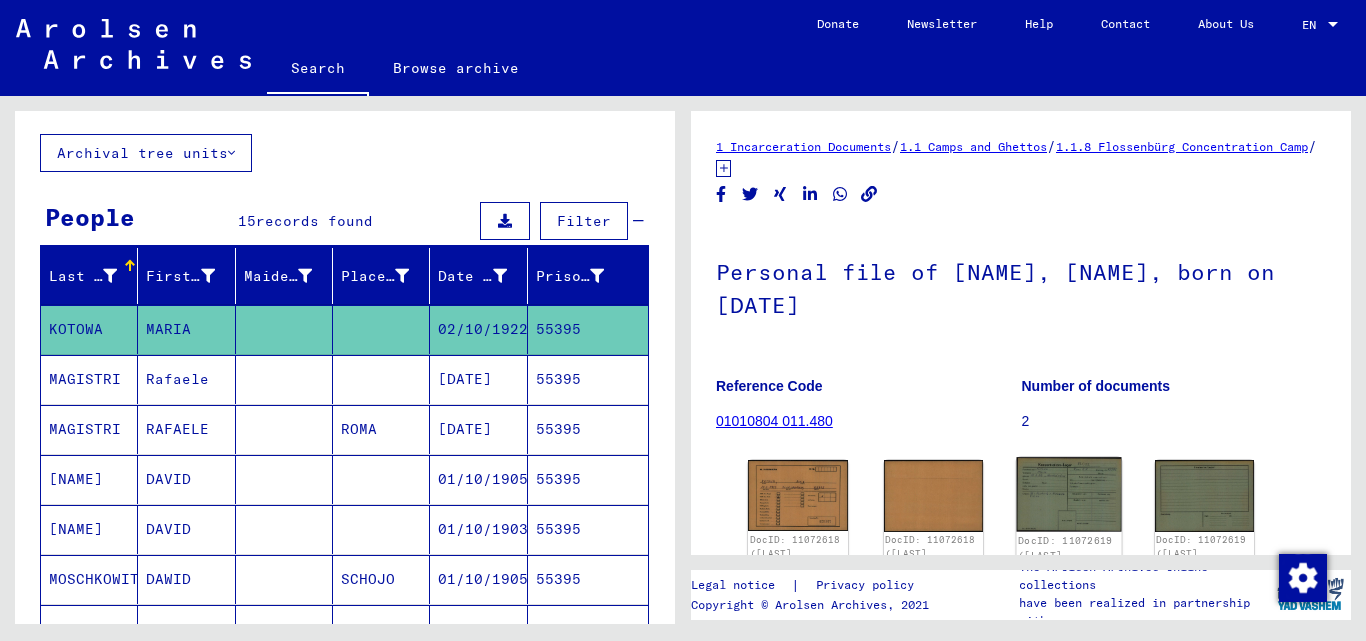click 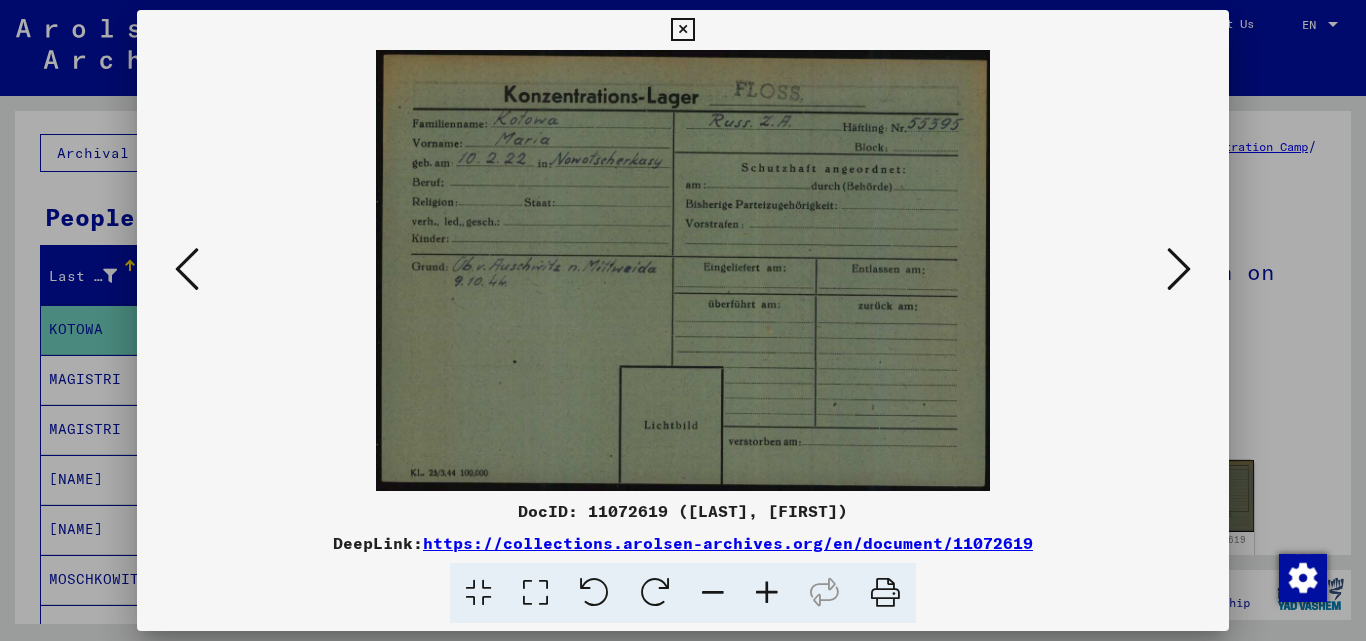 drag, startPoint x: 688, startPoint y: 35, endPoint x: 683, endPoint y: 74, distance: 39.319206 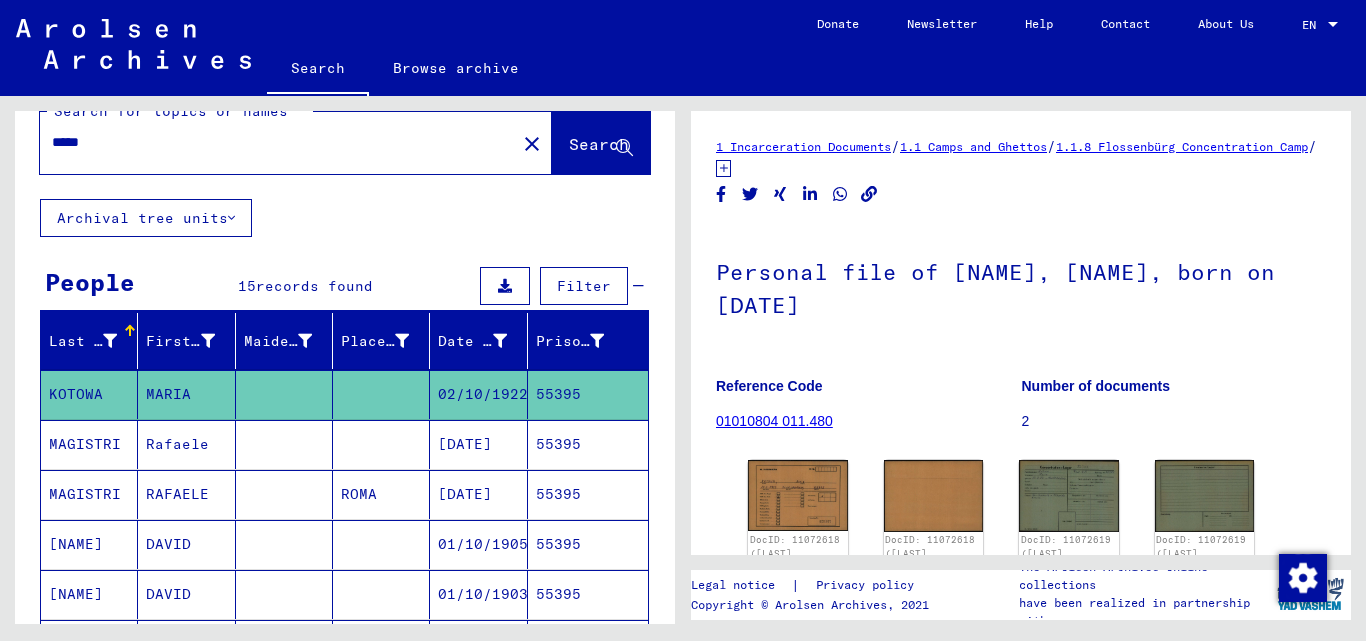 scroll, scrollTop: 0, scrollLeft: 0, axis: both 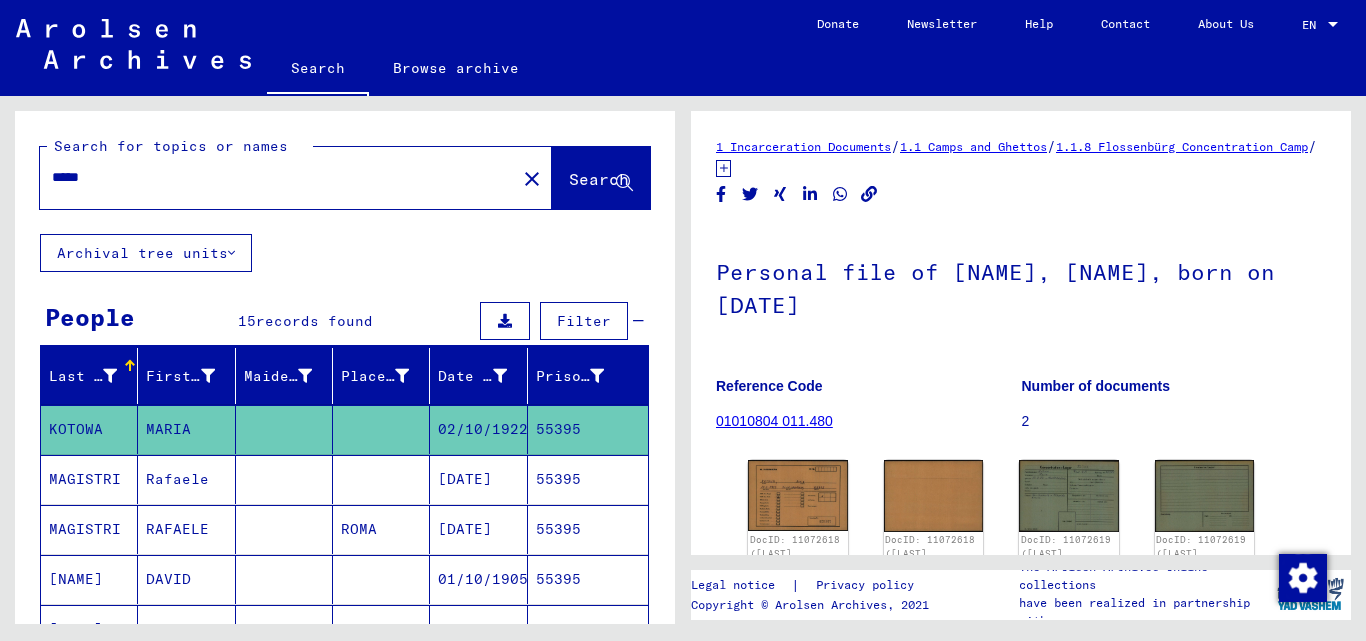 click on "*****" at bounding box center [278, 177] 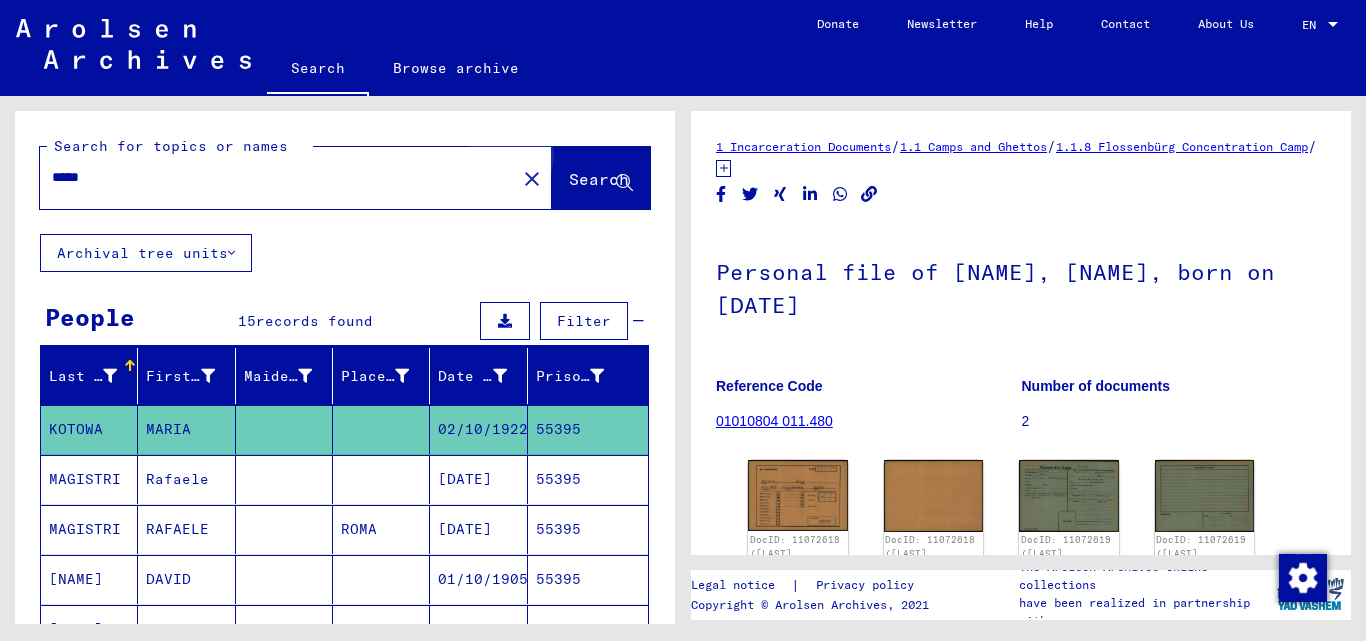 click on "Search" 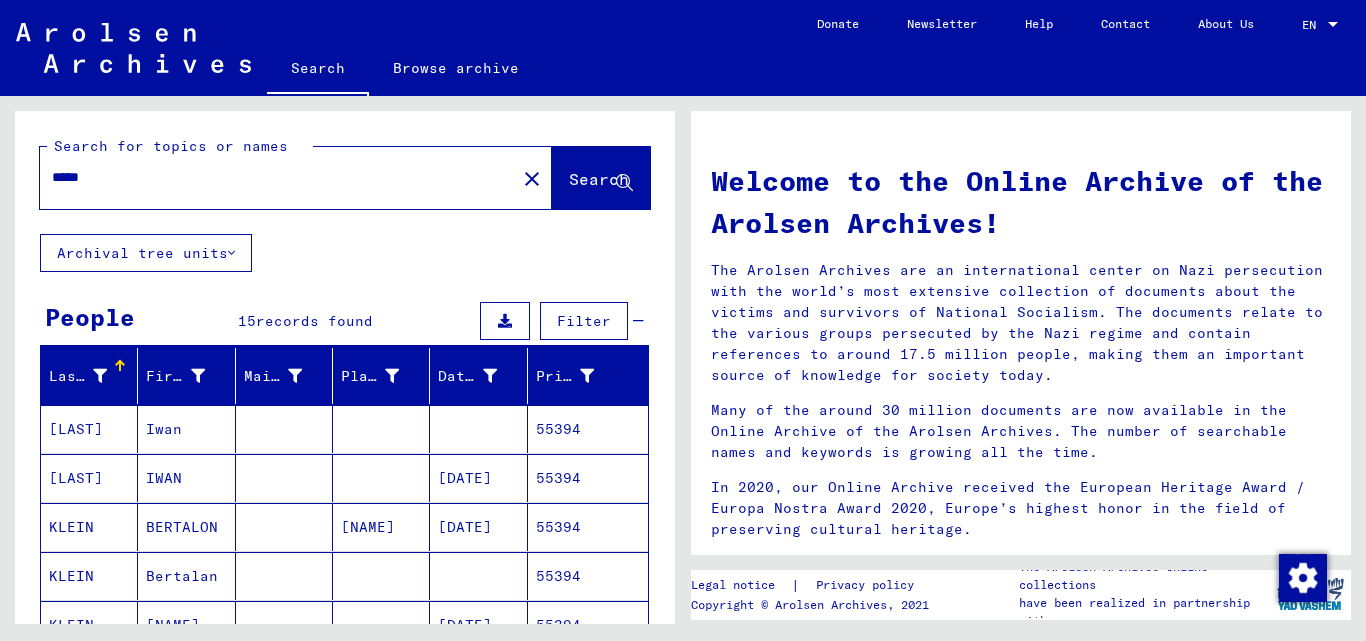 scroll, scrollTop: 100, scrollLeft: 0, axis: vertical 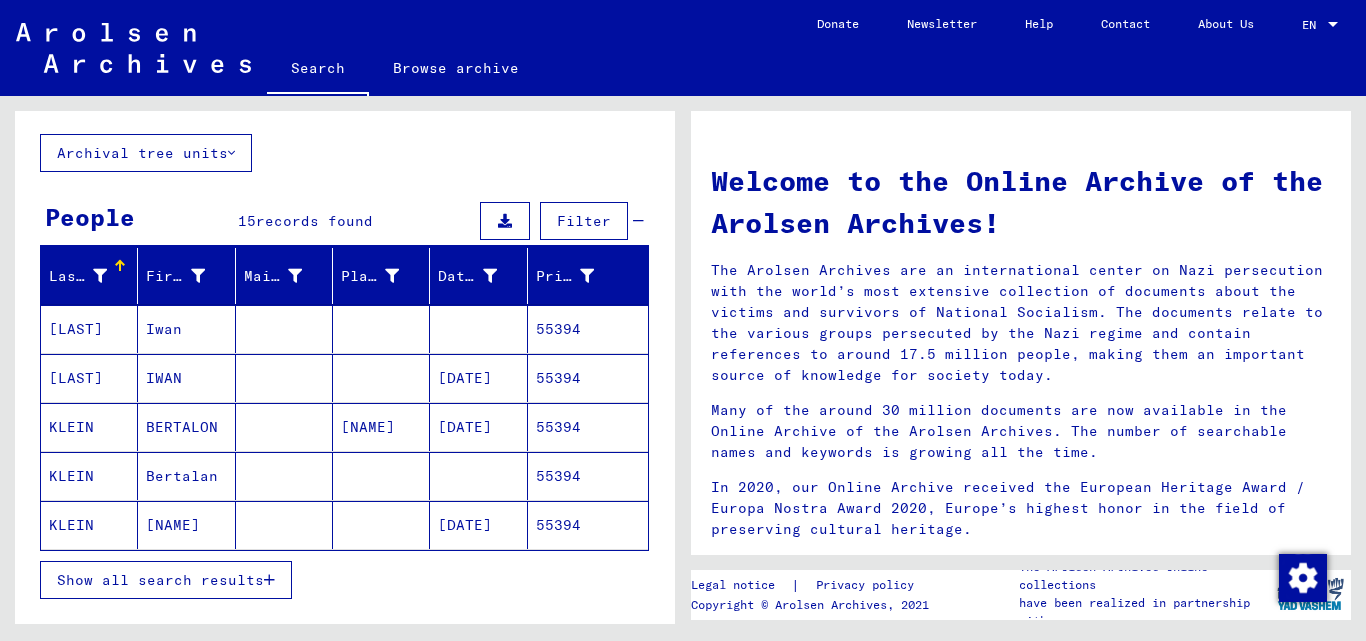 click at bounding box center [269, 580] 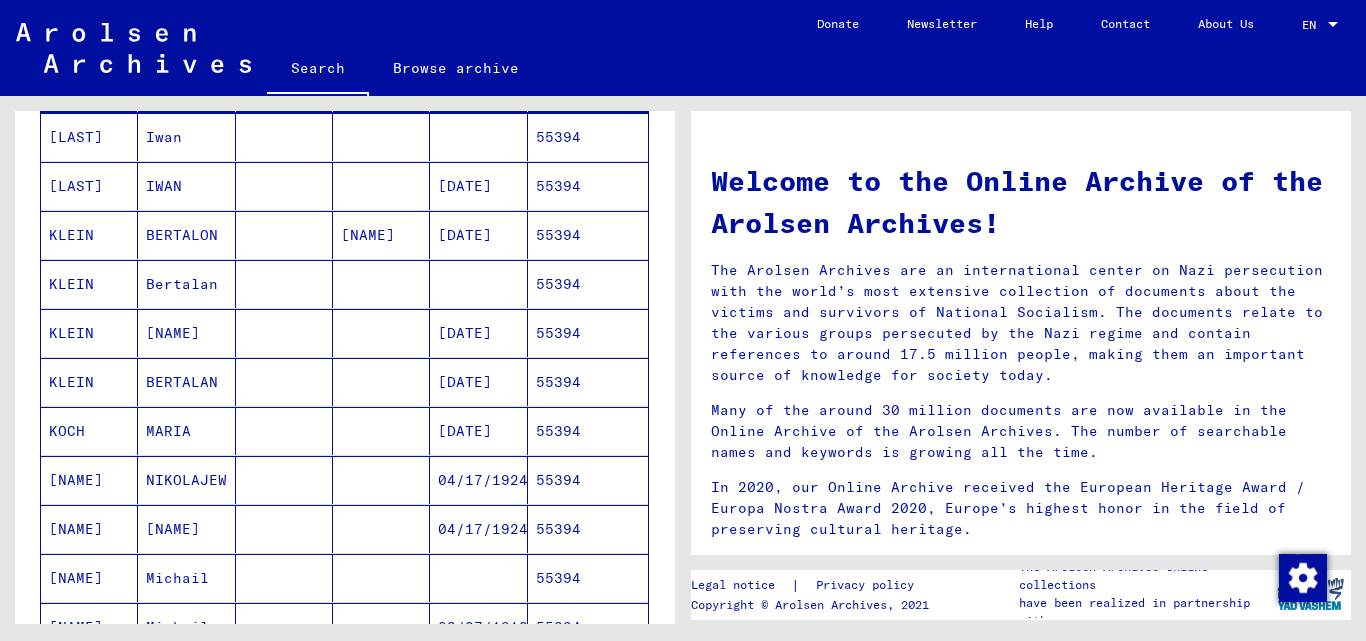 scroll, scrollTop: 300, scrollLeft: 0, axis: vertical 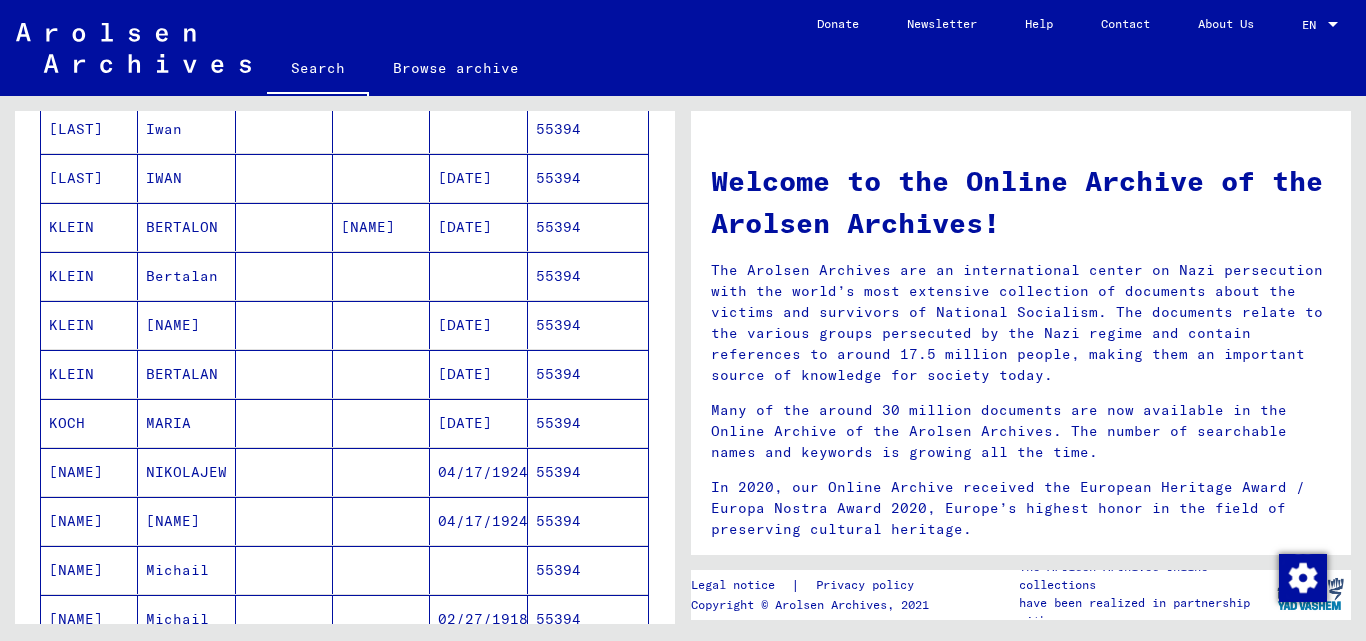 click on "KOCH" at bounding box center [89, 472] 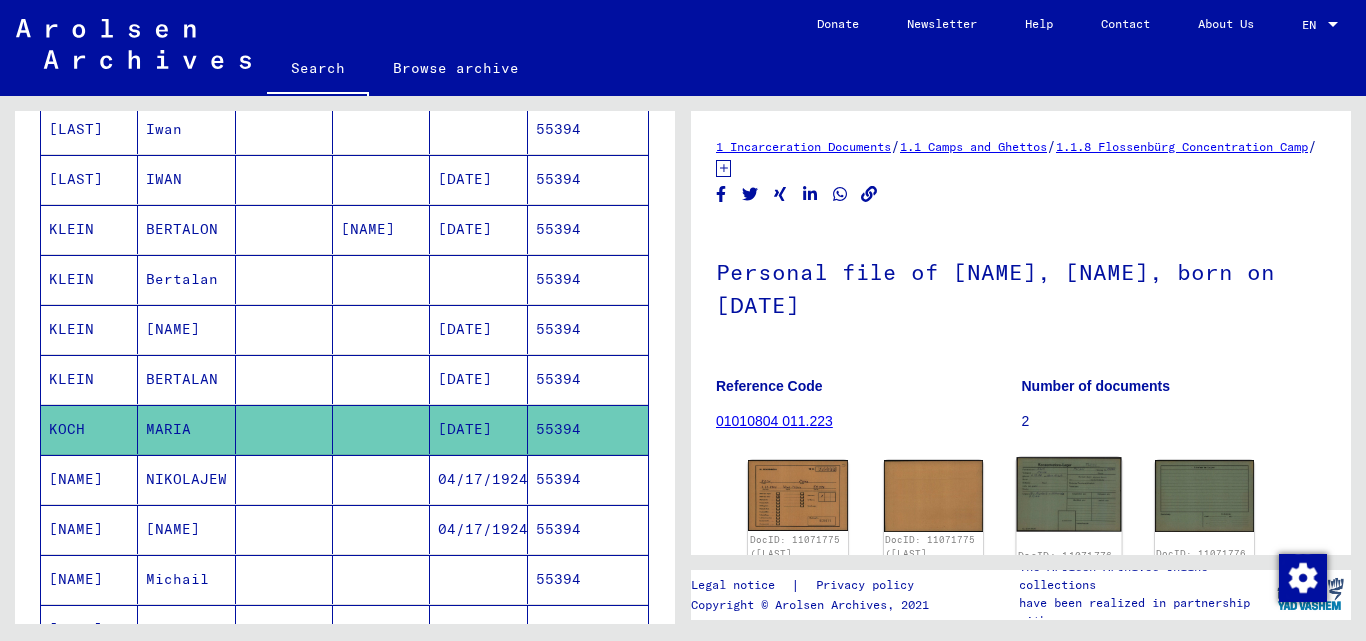 click 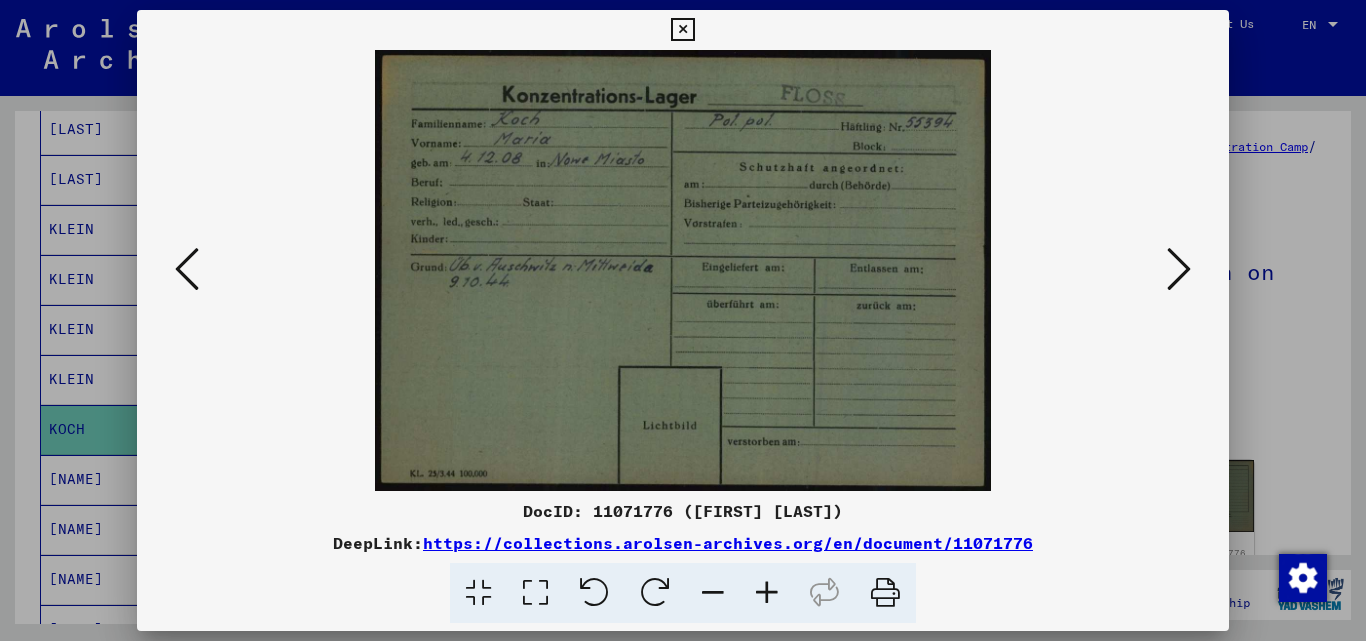 click at bounding box center [682, 30] 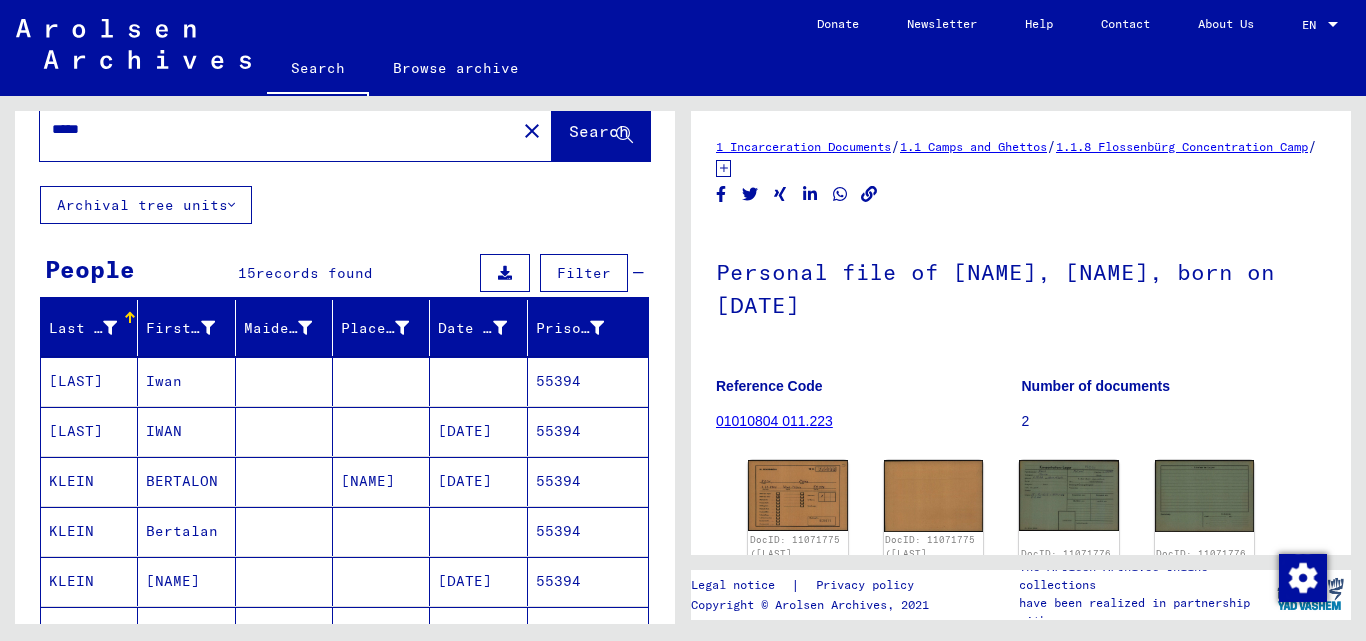 scroll, scrollTop: 0, scrollLeft: 0, axis: both 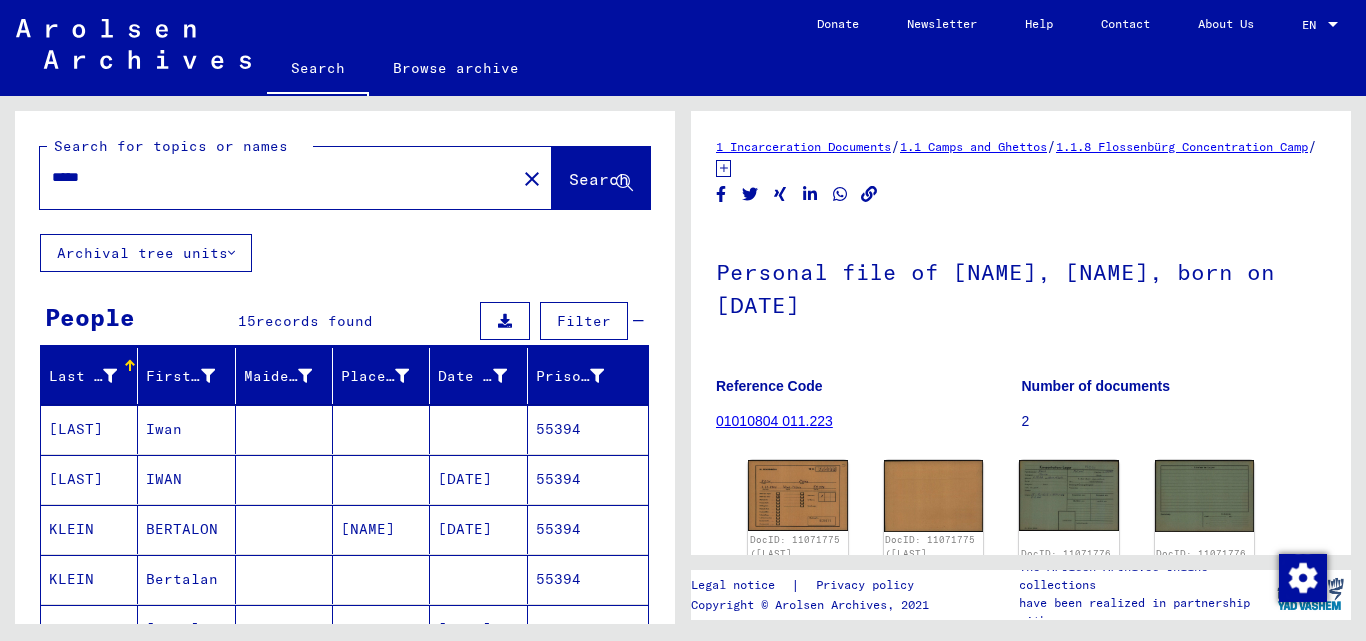 drag, startPoint x: 100, startPoint y: 159, endPoint x: 104, endPoint y: 183, distance: 24.33105 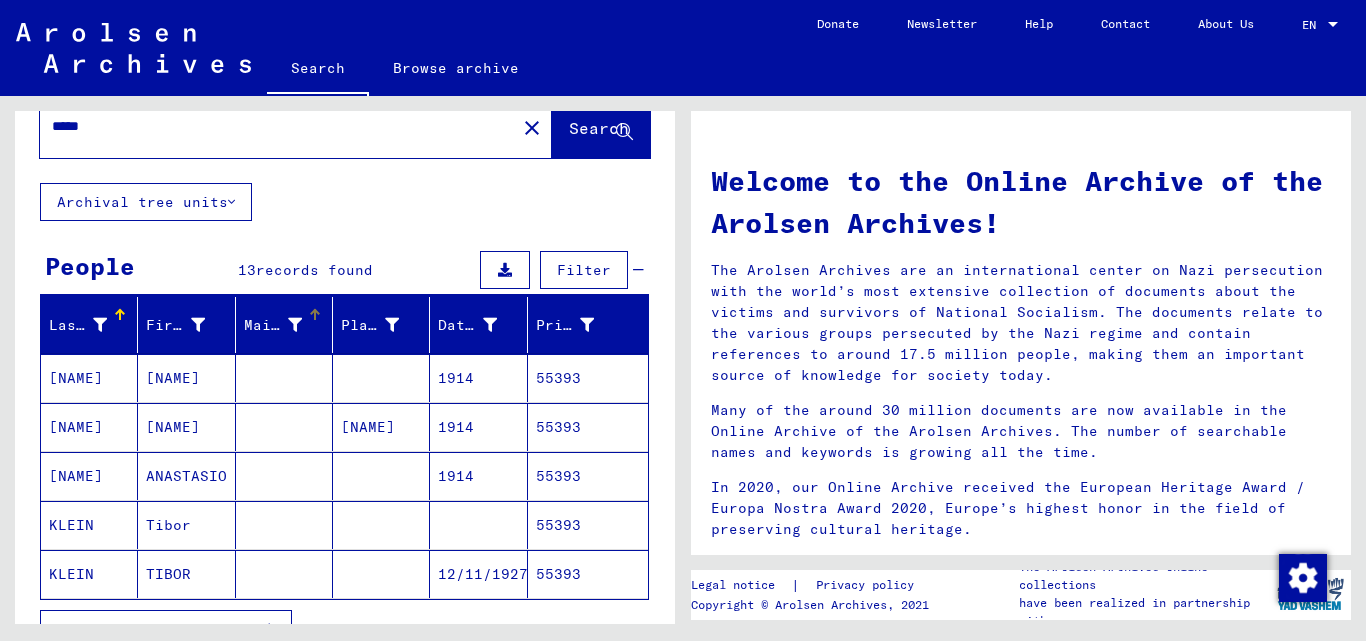 scroll, scrollTop: 100, scrollLeft: 0, axis: vertical 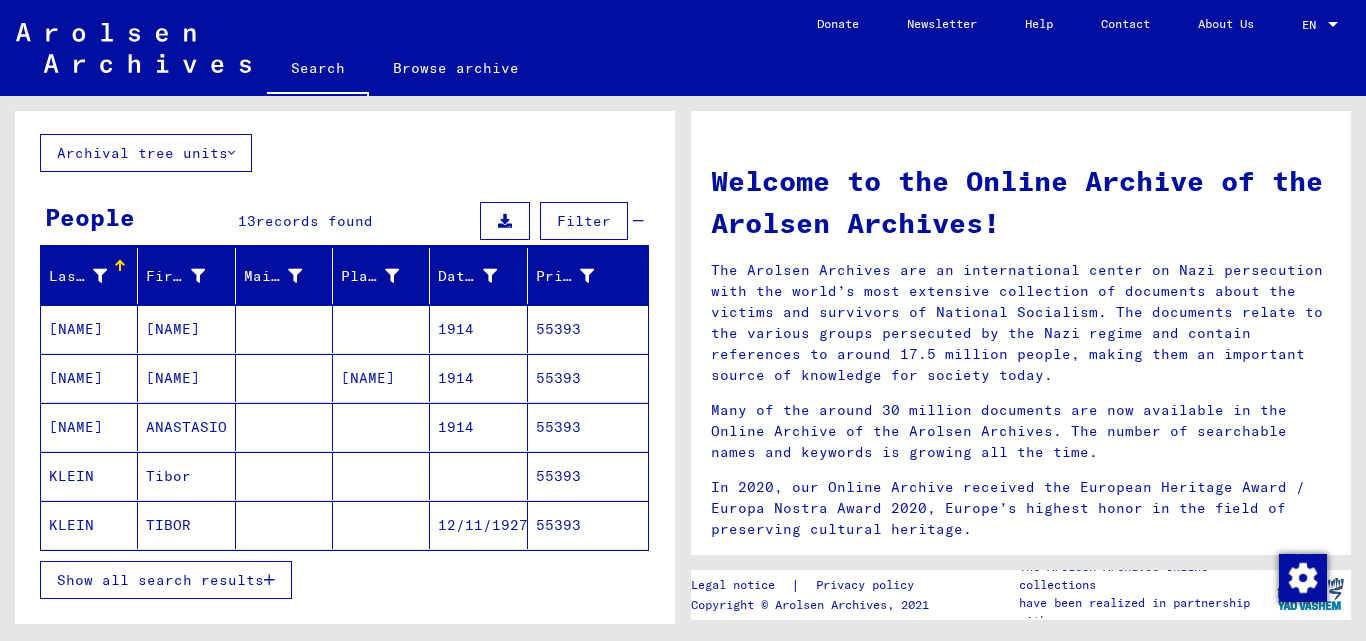 click on "[NAME]" at bounding box center (89, 476) 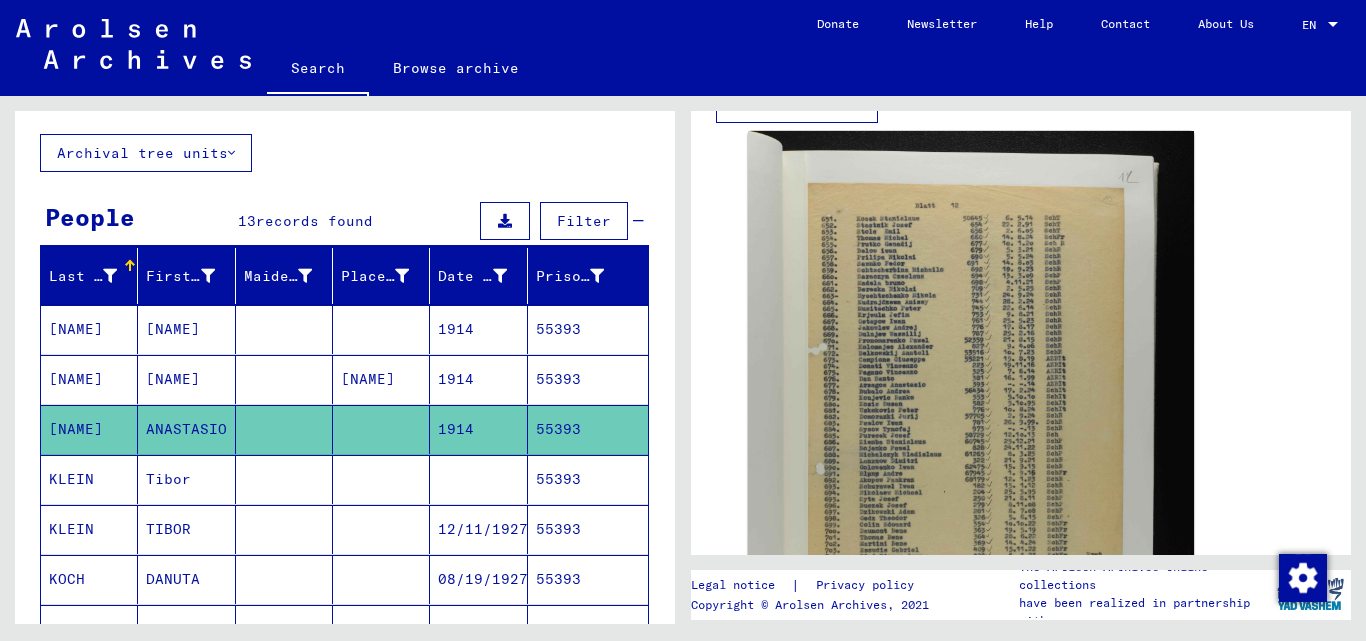 scroll, scrollTop: 500, scrollLeft: 0, axis: vertical 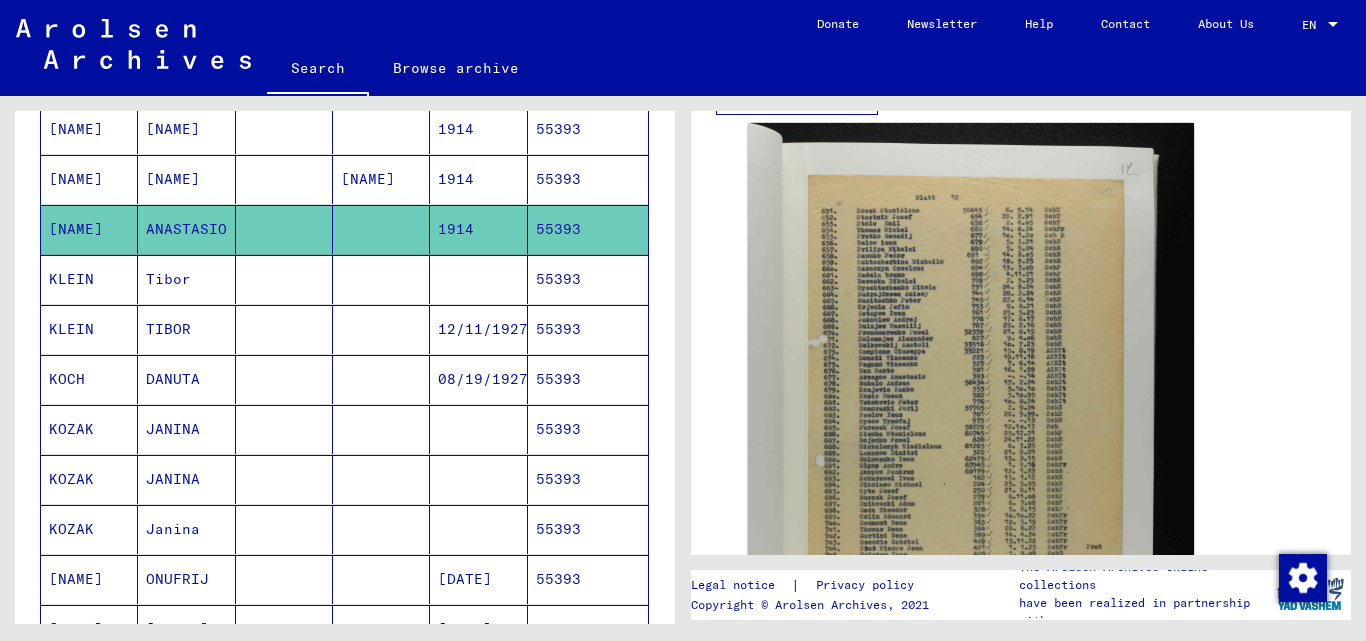 click on "55393" at bounding box center (588, 429) 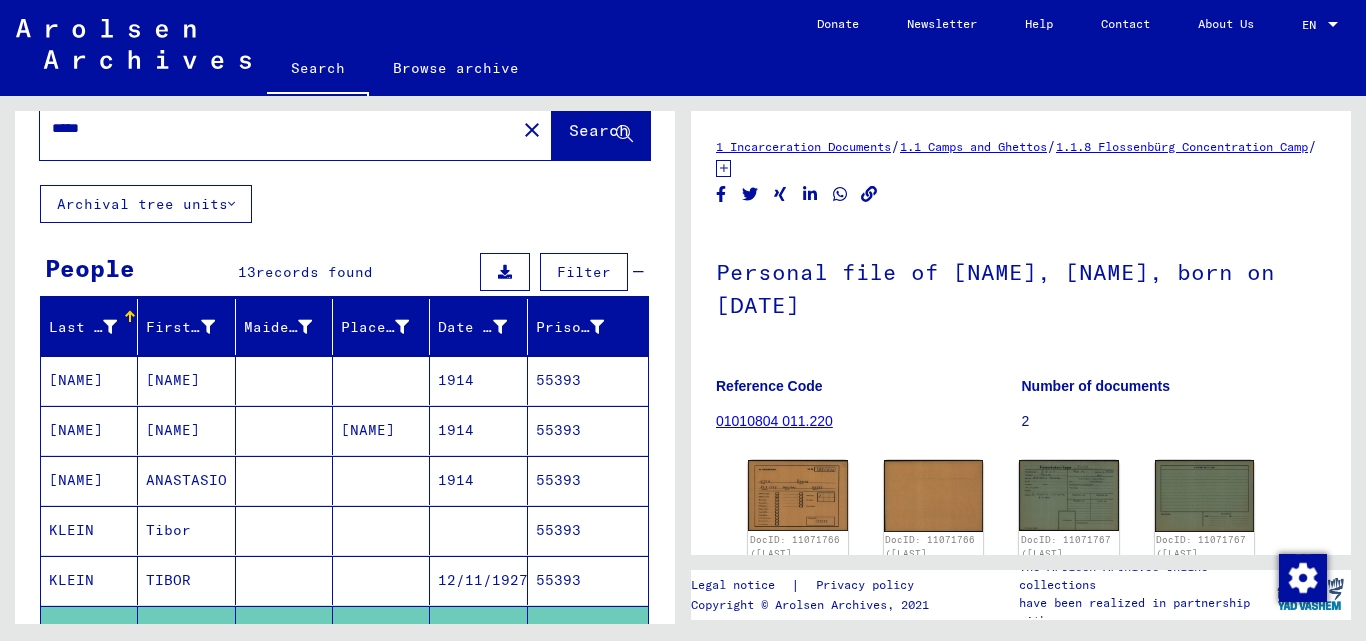 scroll, scrollTop: 0, scrollLeft: 0, axis: both 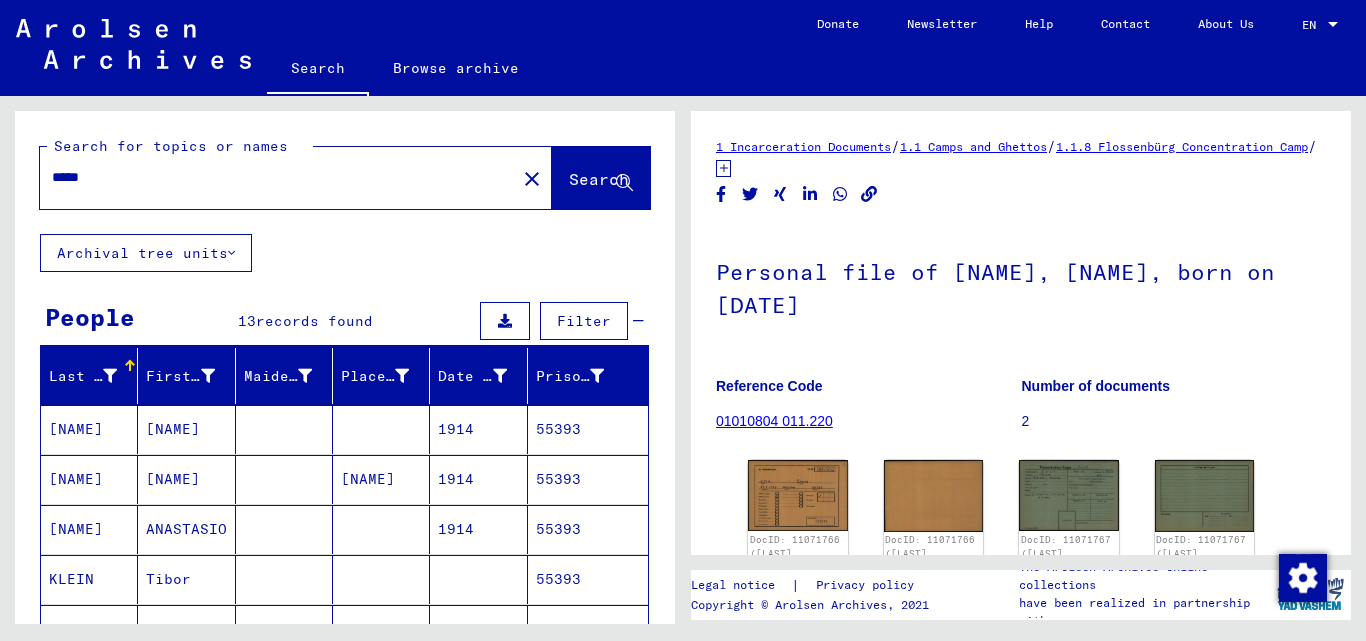 click on "*****" at bounding box center (278, 177) 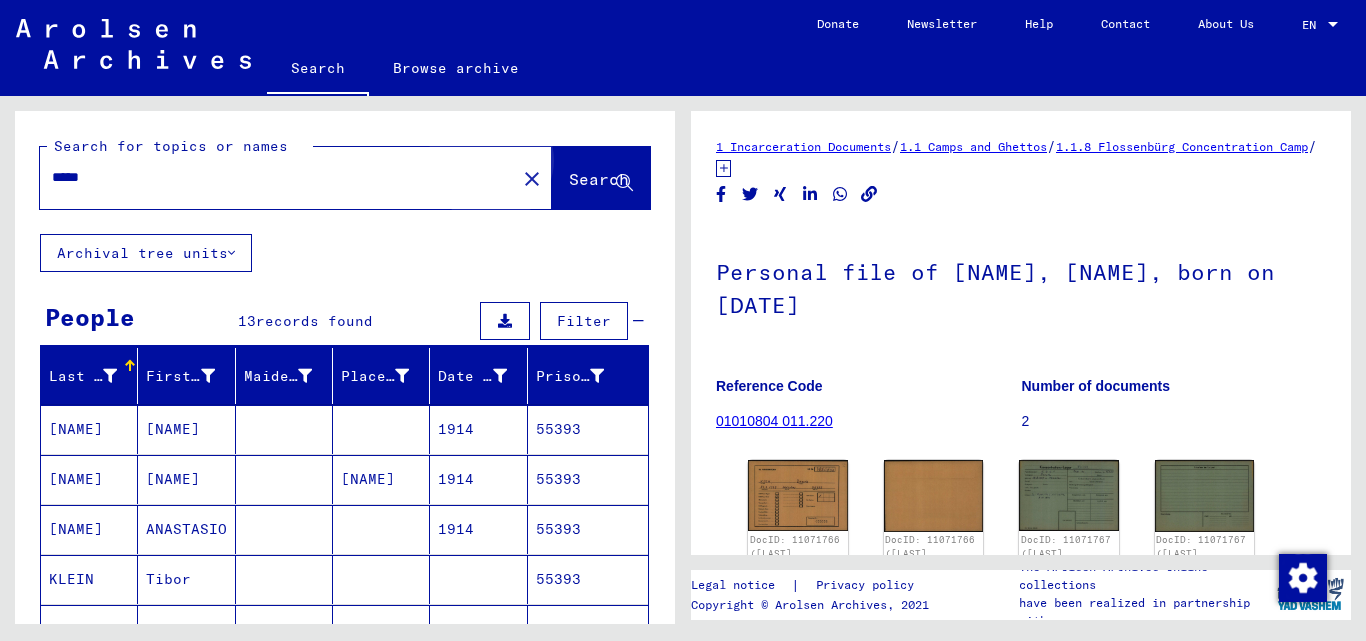 click on "Search" 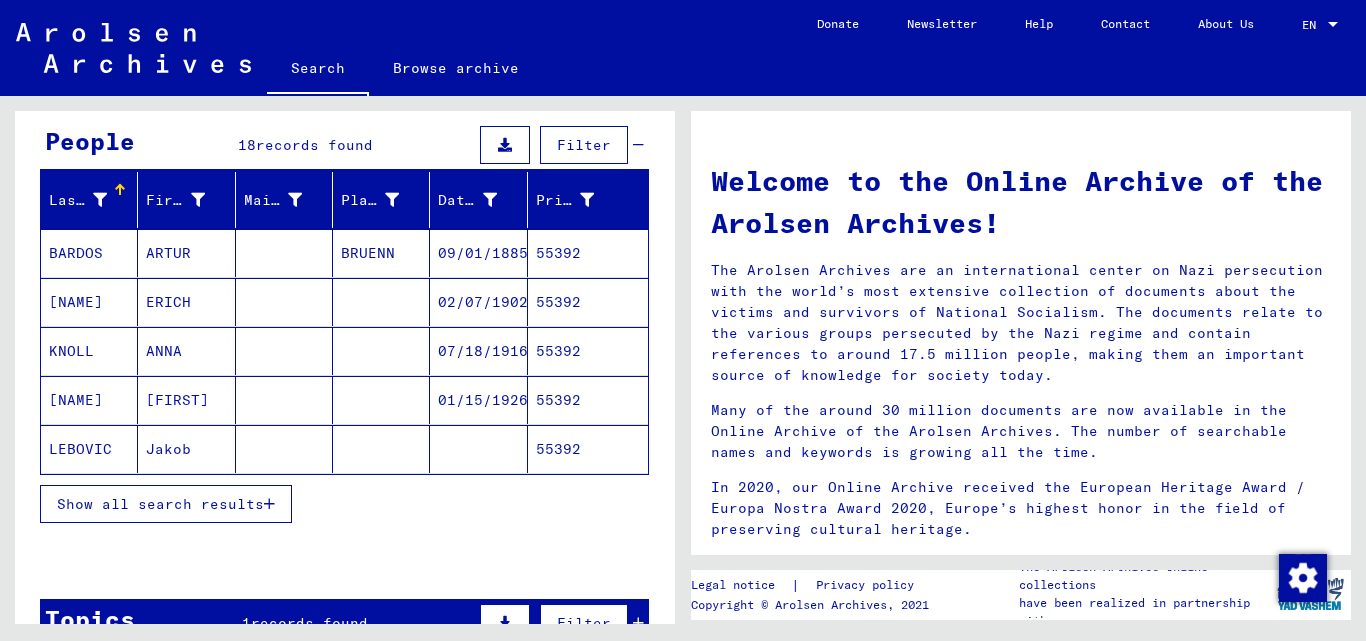 scroll, scrollTop: 200, scrollLeft: 0, axis: vertical 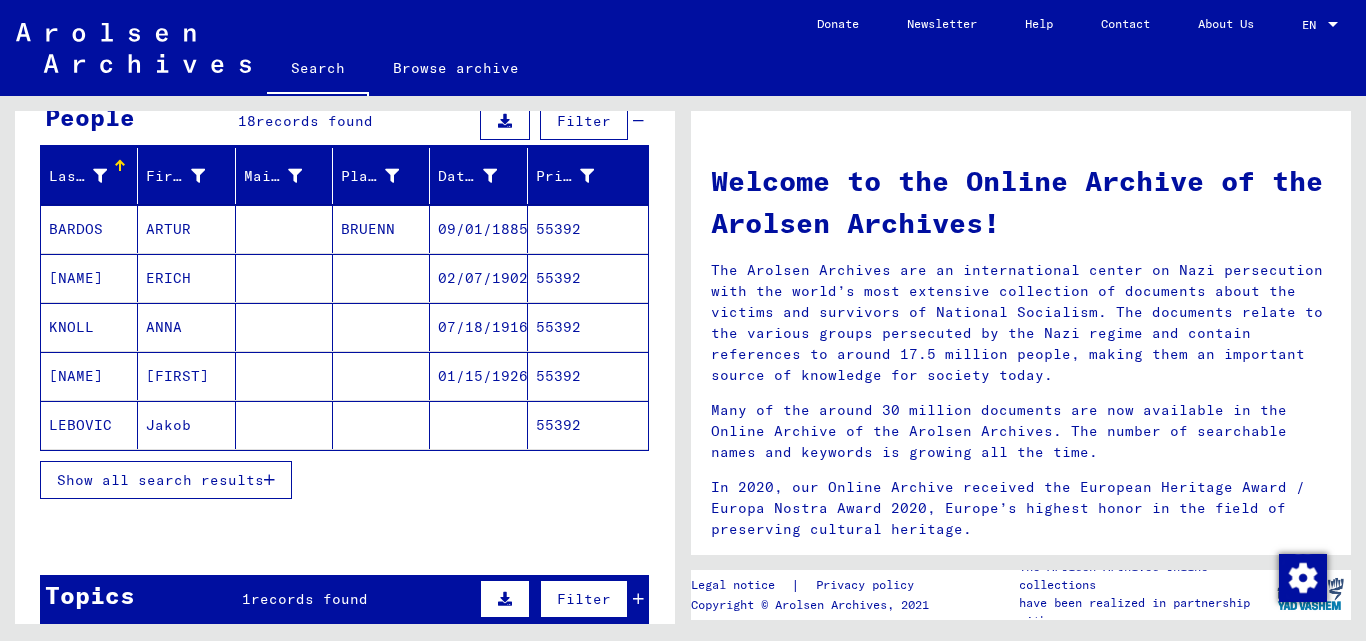 click on "KNOLL" at bounding box center (89, 376) 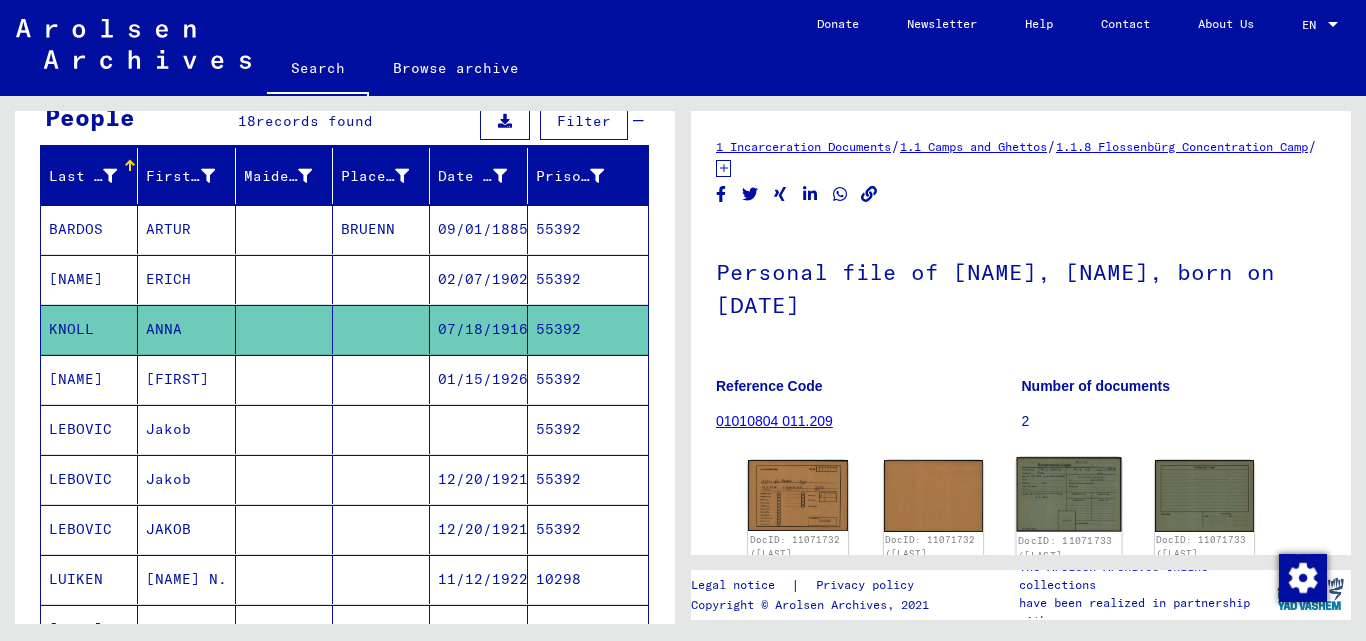 click 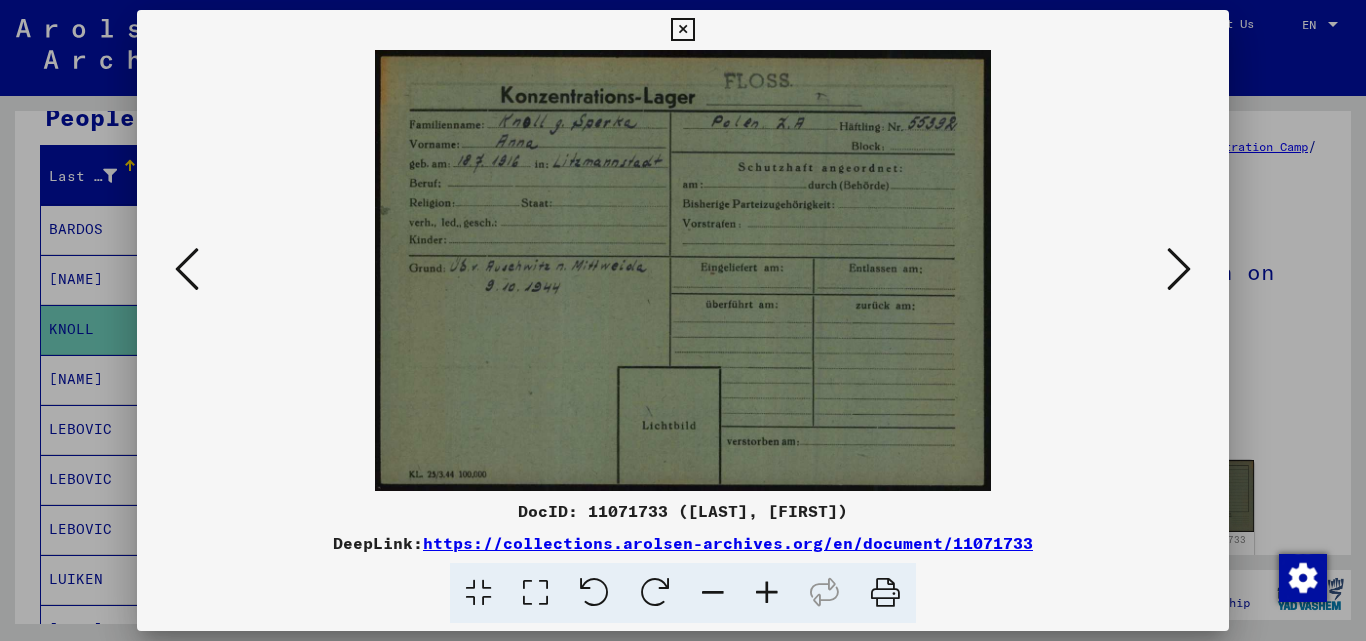 click at bounding box center (682, 30) 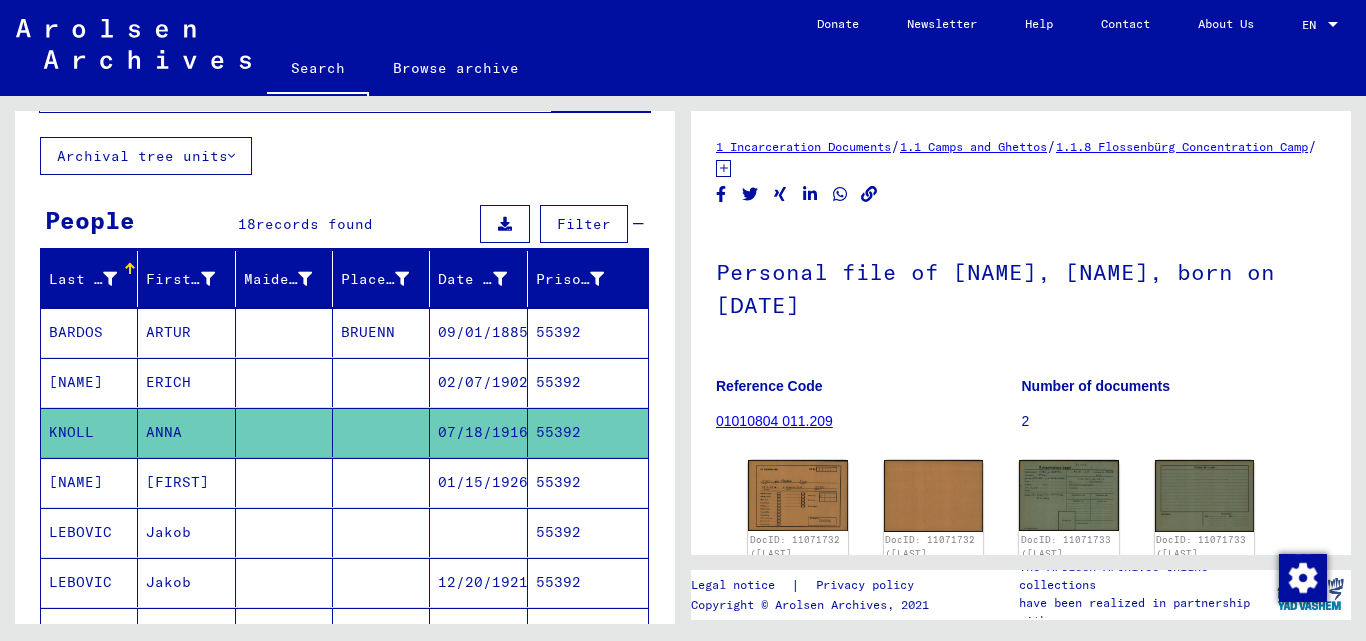 scroll, scrollTop: 0, scrollLeft: 0, axis: both 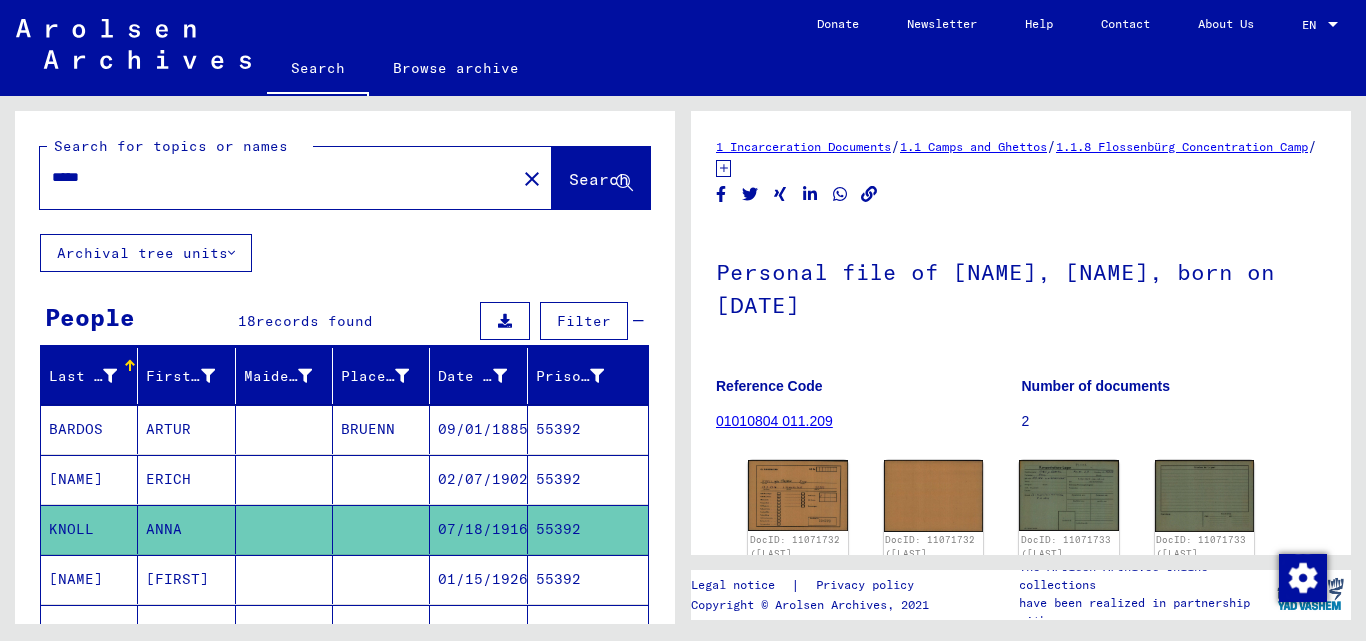 click on "*****" at bounding box center (278, 177) 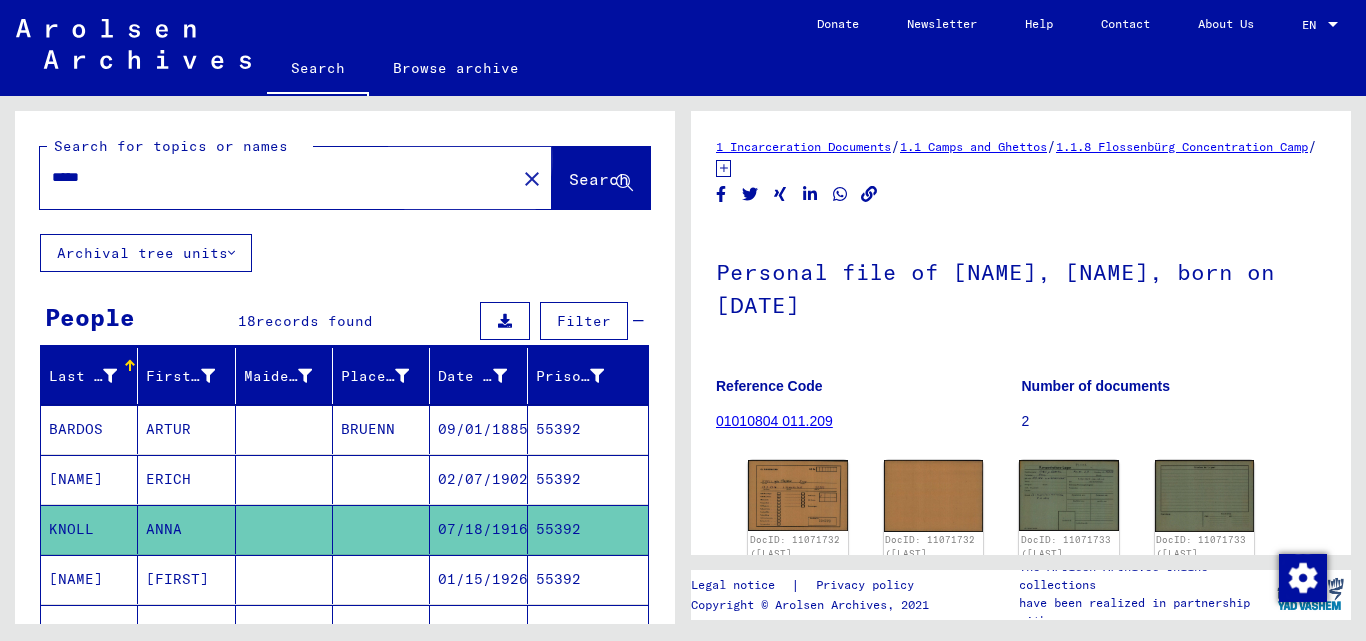 click on "Search" 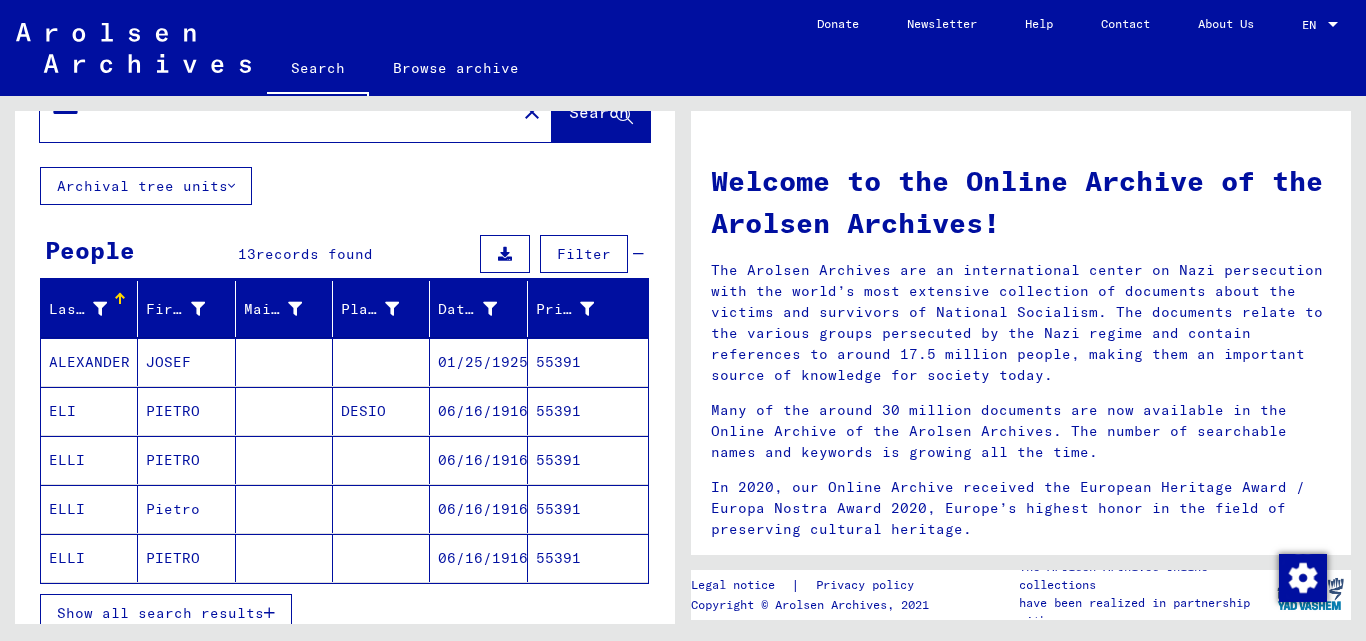 scroll, scrollTop: 100, scrollLeft: 0, axis: vertical 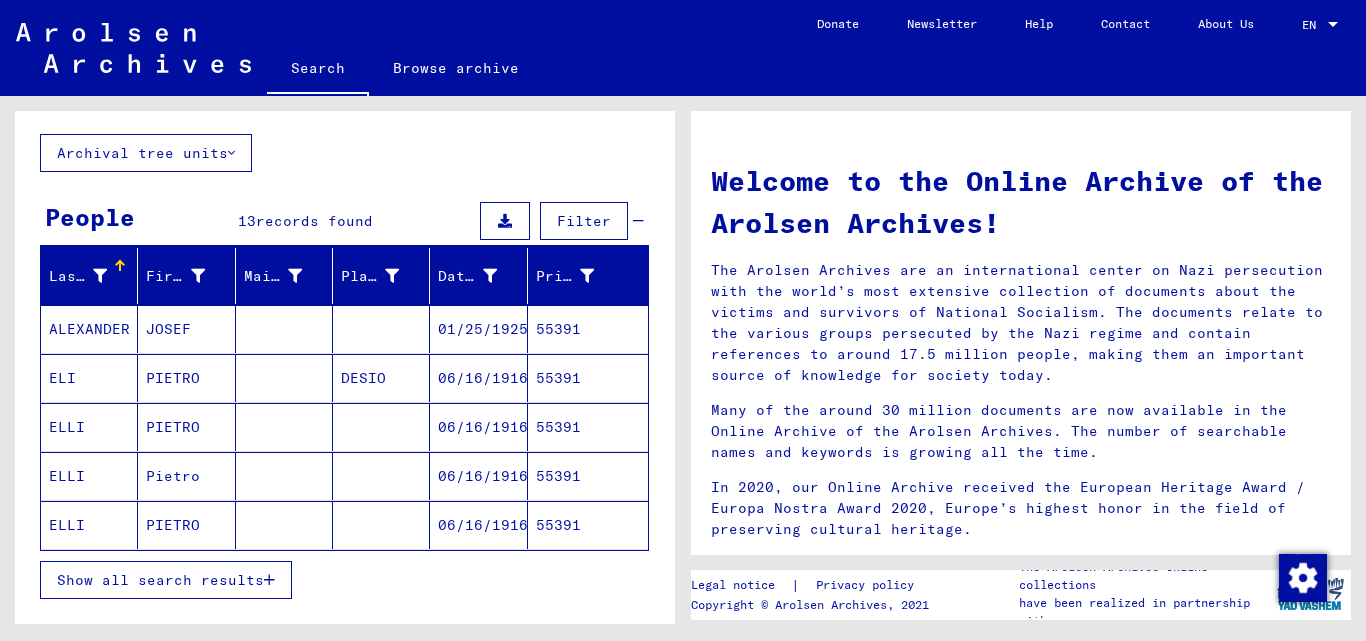 click at bounding box center (269, 580) 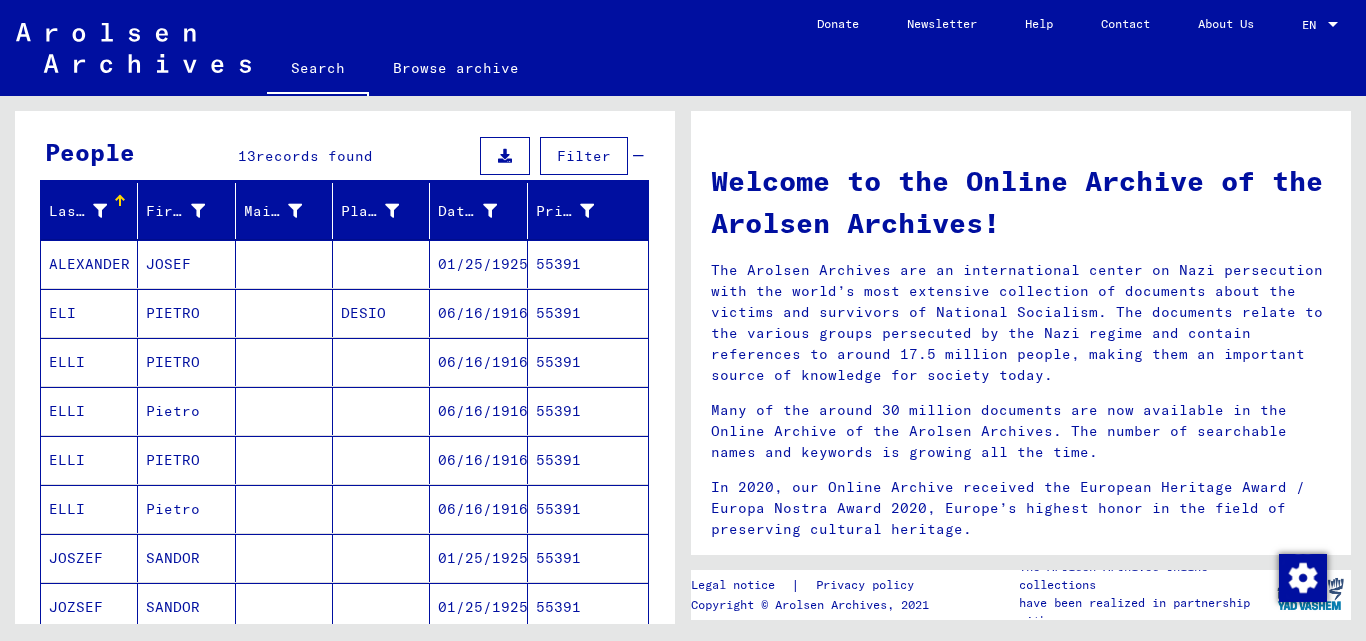 scroll, scrollTop: 200, scrollLeft: 0, axis: vertical 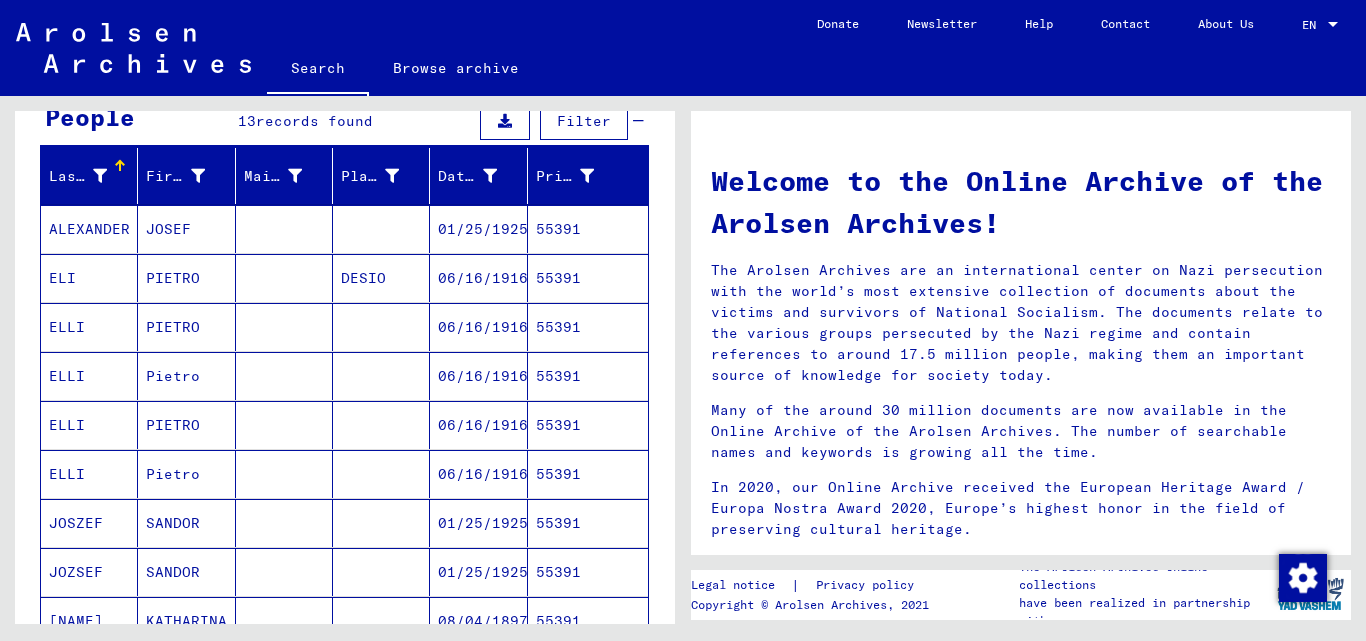 click on "55391" at bounding box center [588, 474] 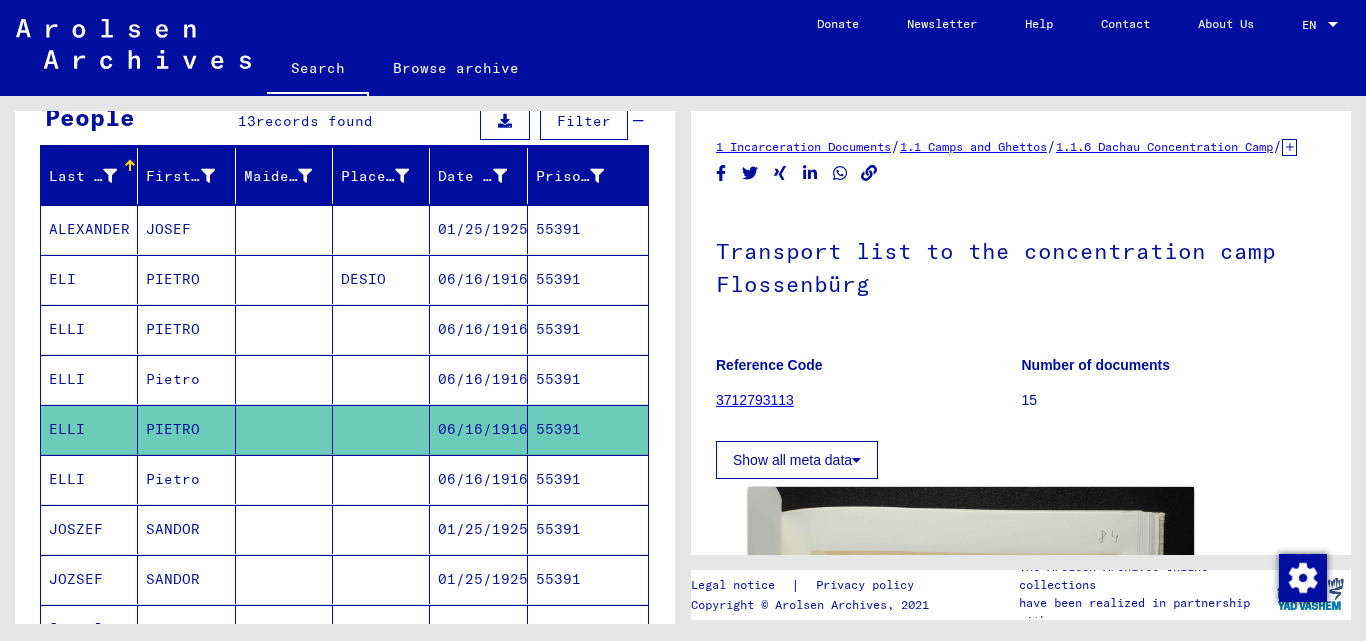 scroll, scrollTop: 0, scrollLeft: 0, axis: both 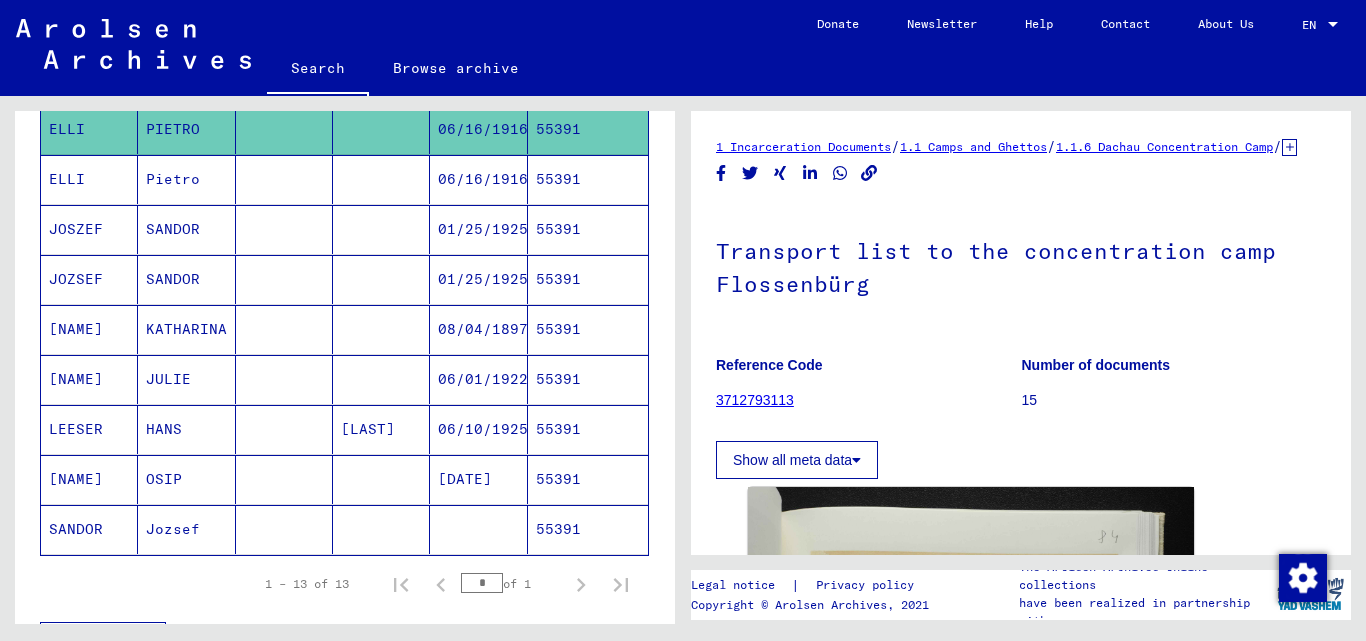 click on "55391" at bounding box center [588, 379] 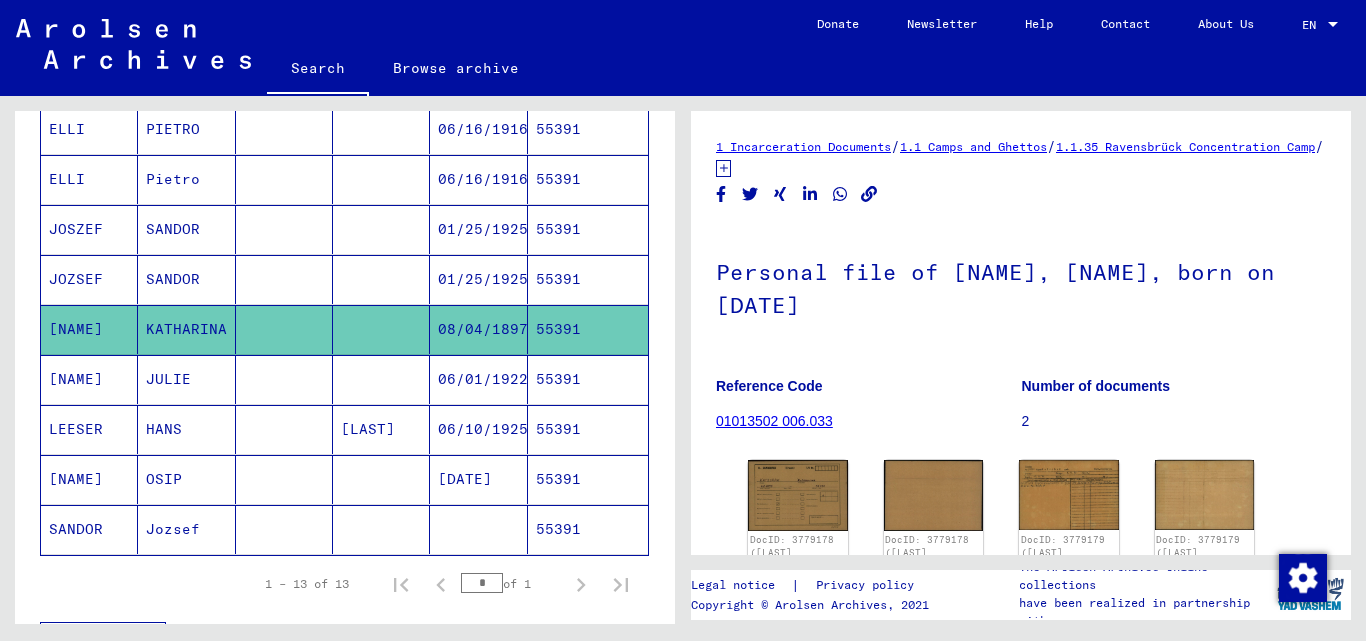 drag, startPoint x: 979, startPoint y: 279, endPoint x: 1202, endPoint y: 280, distance: 223.00224 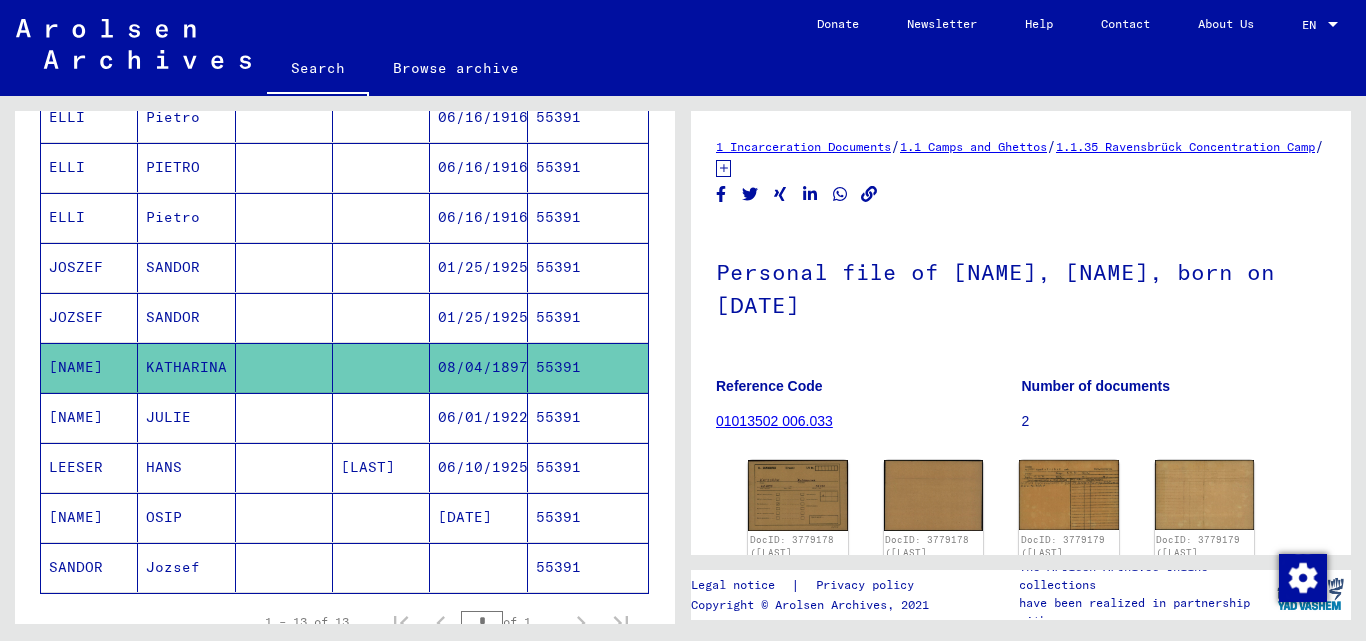 scroll, scrollTop: 500, scrollLeft: 0, axis: vertical 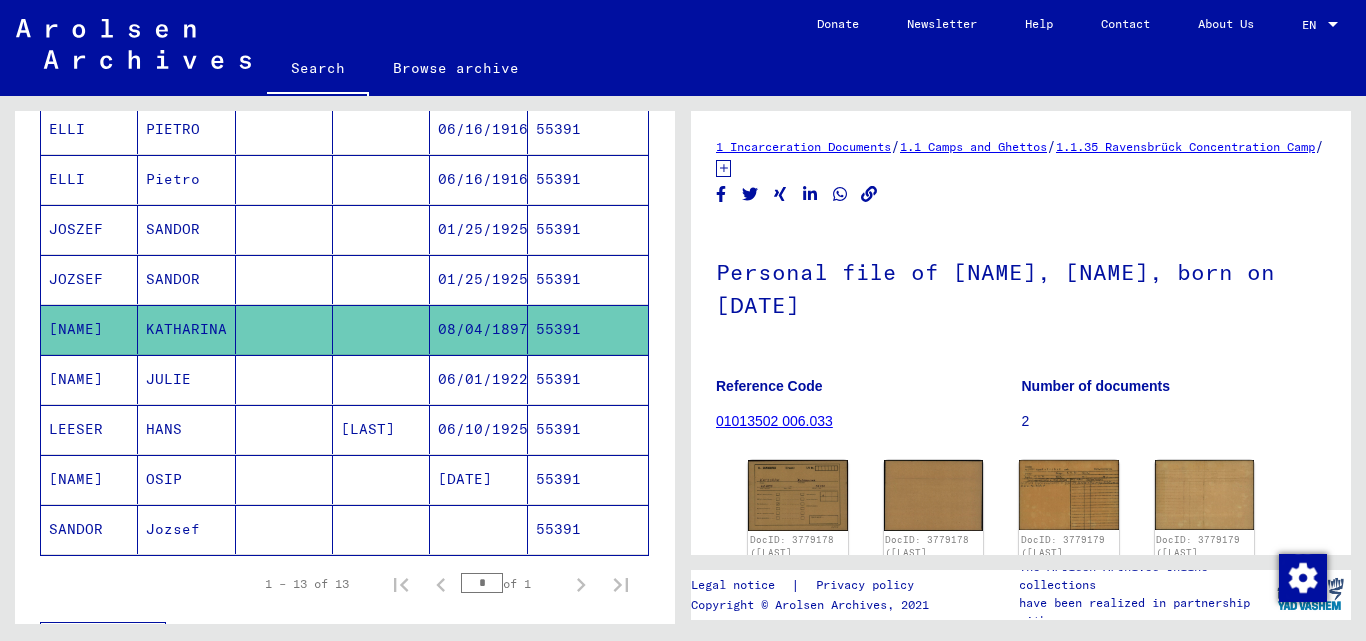 click on "[NAME]" at bounding box center (89, 429) 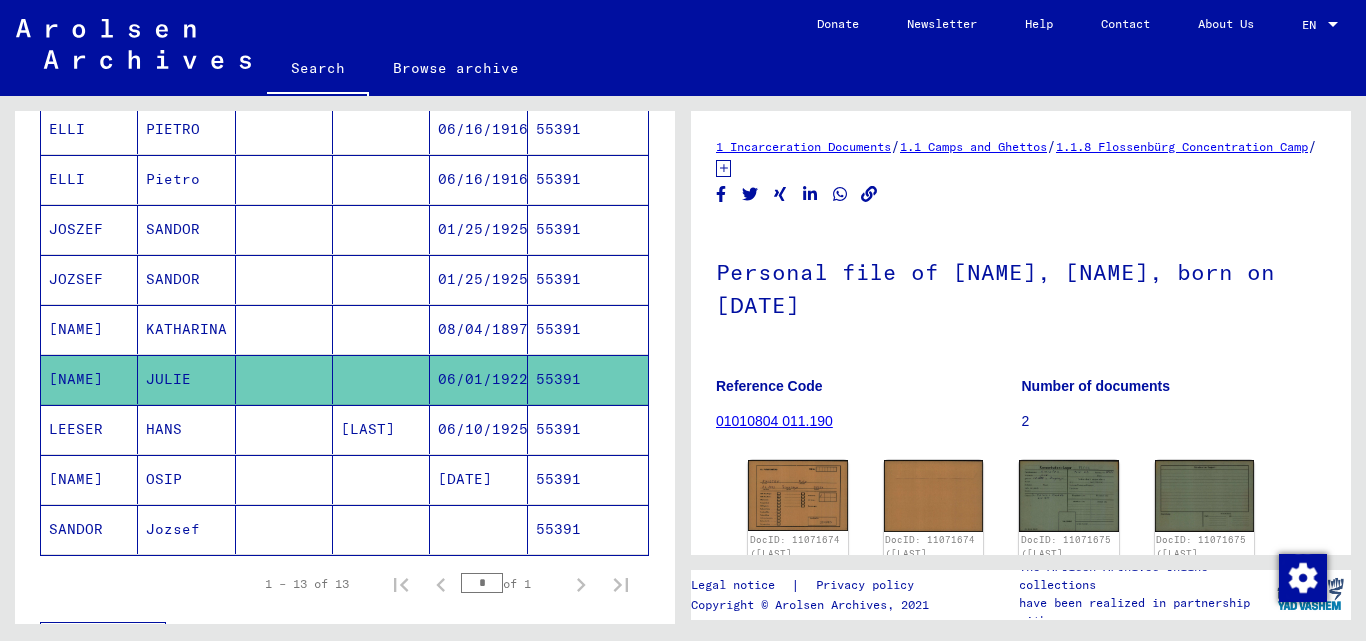 drag, startPoint x: 952, startPoint y: 274, endPoint x: 1131, endPoint y: 284, distance: 179.27911 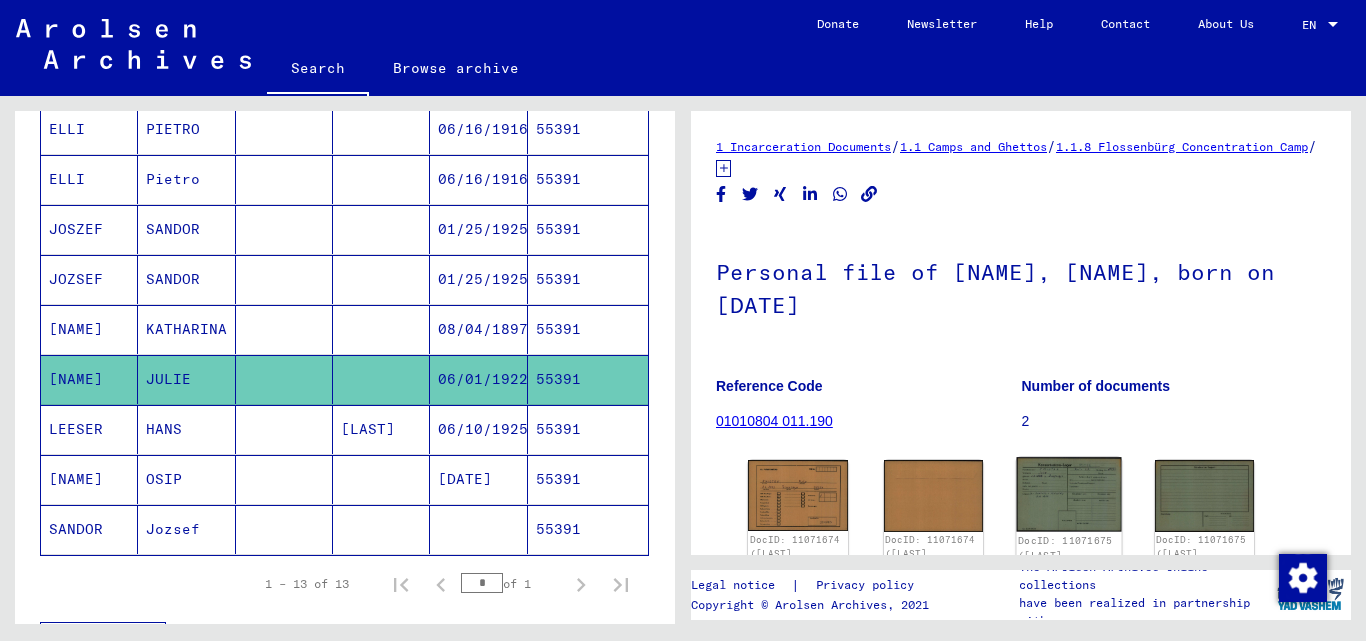 click 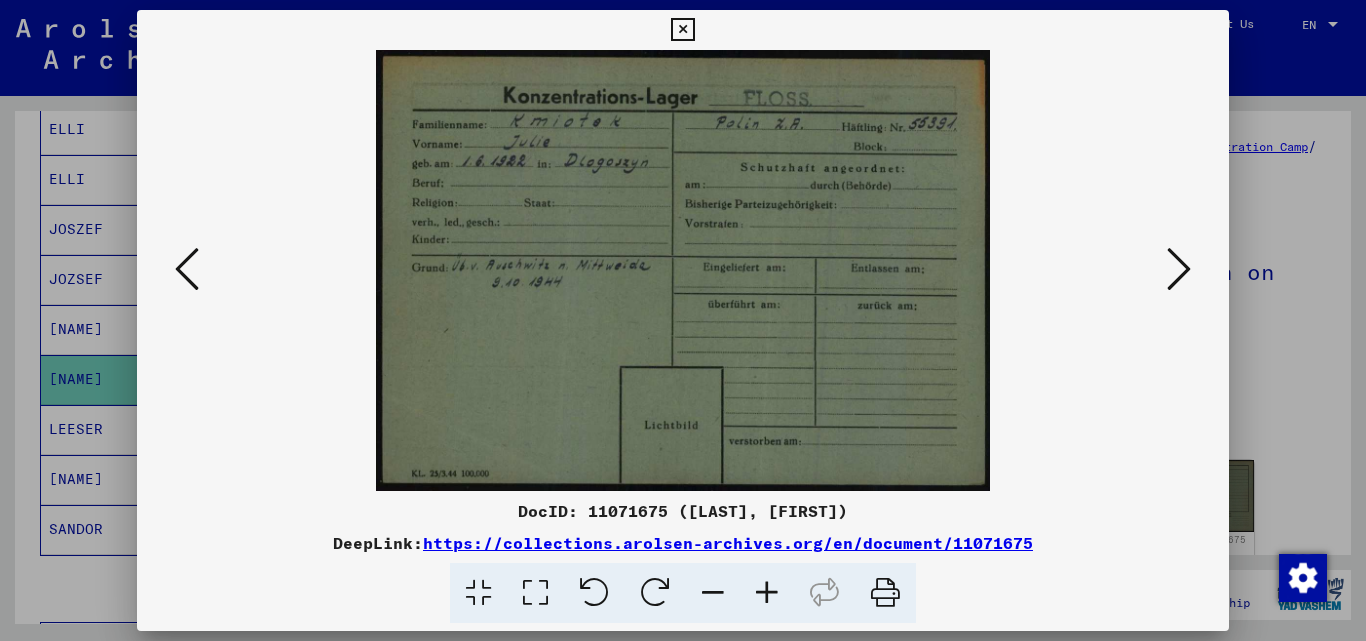 click at bounding box center (682, 30) 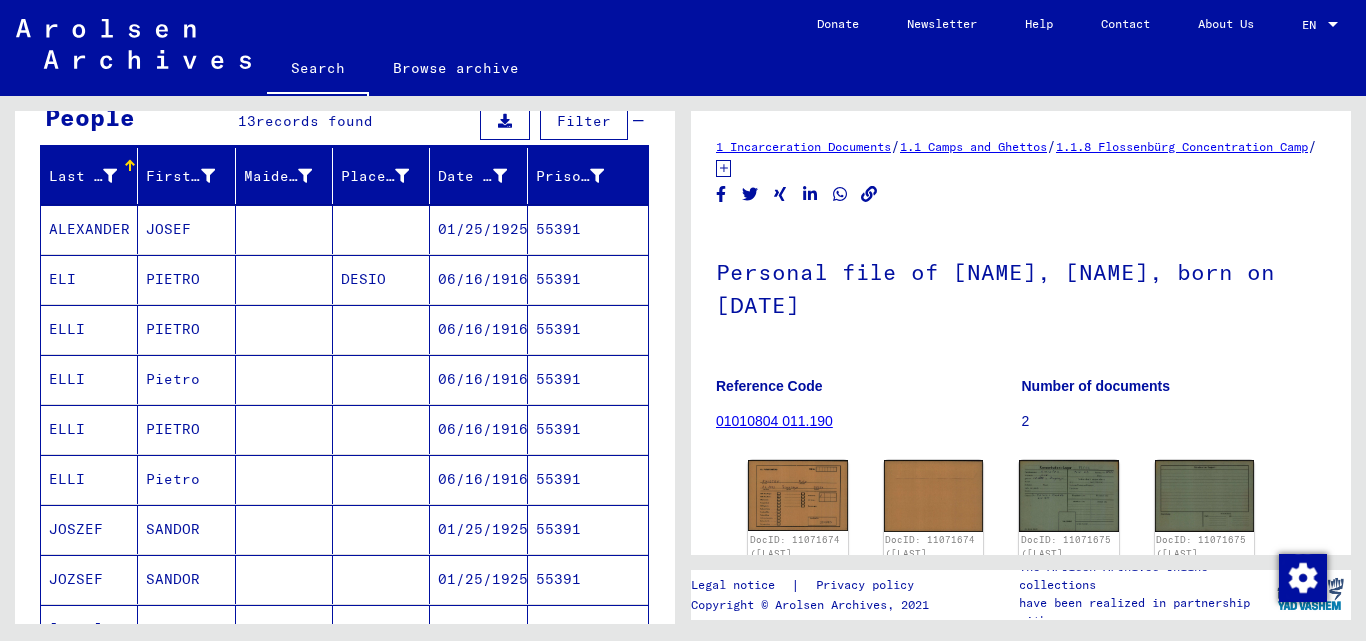 scroll, scrollTop: 0, scrollLeft: 0, axis: both 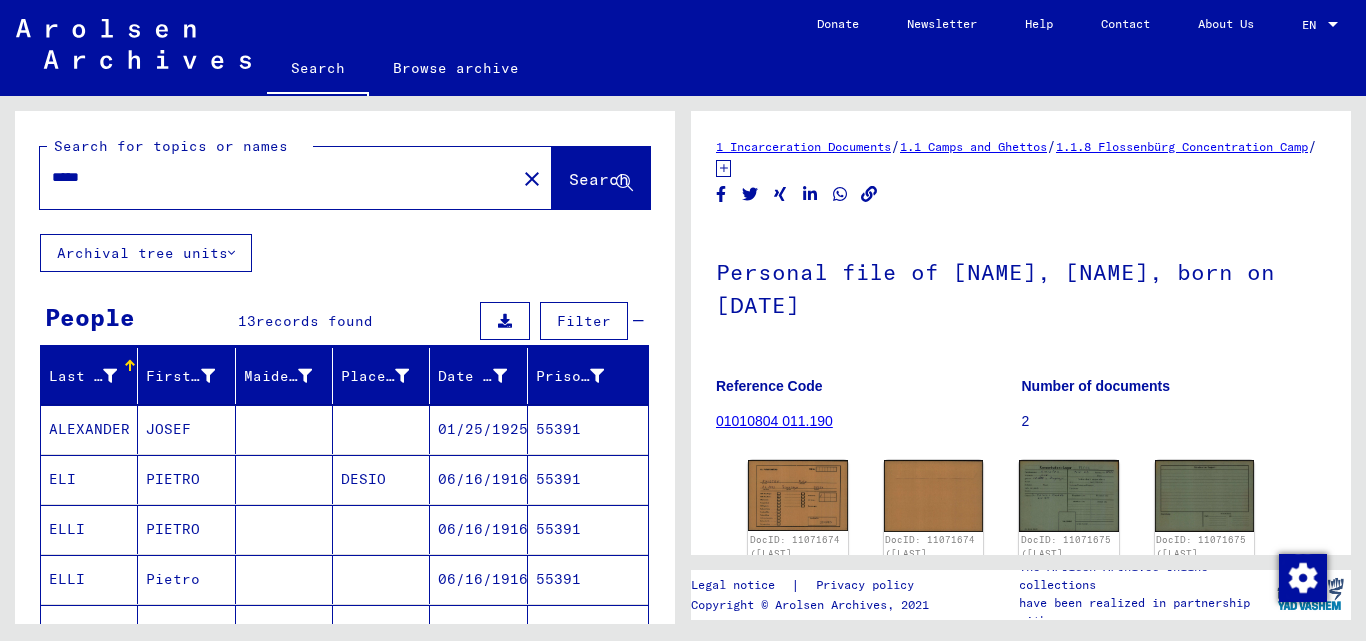 click on "*****" at bounding box center [278, 177] 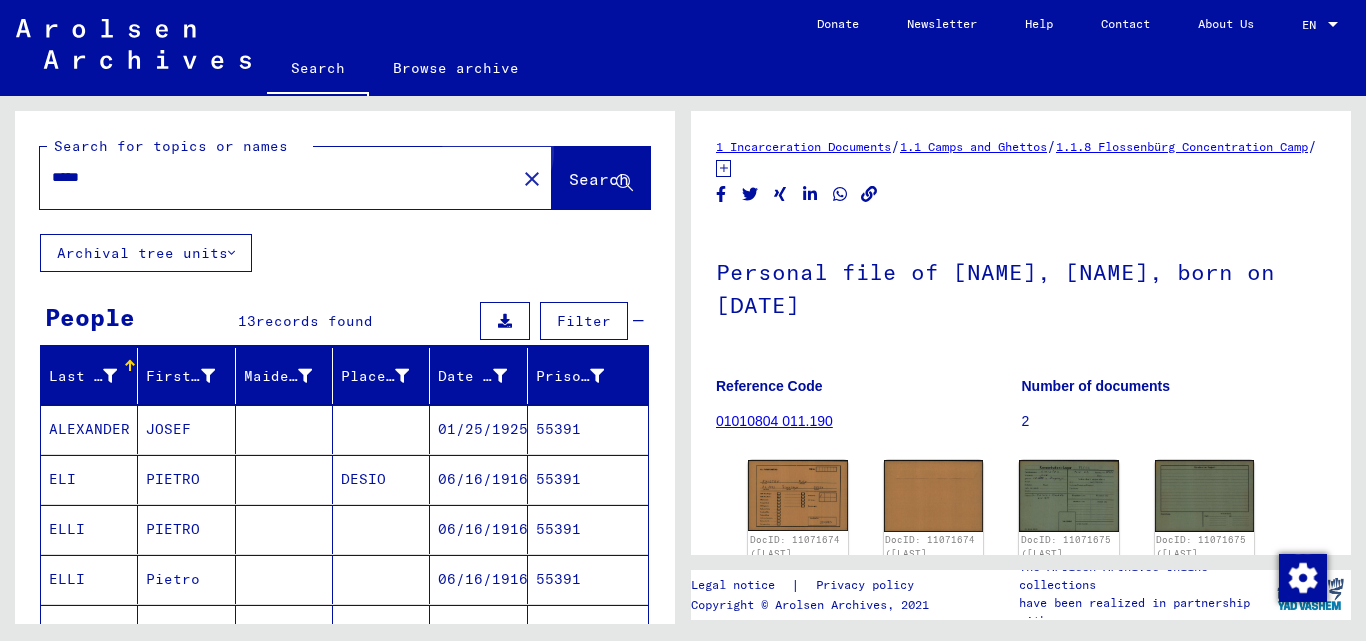 click on "Search" 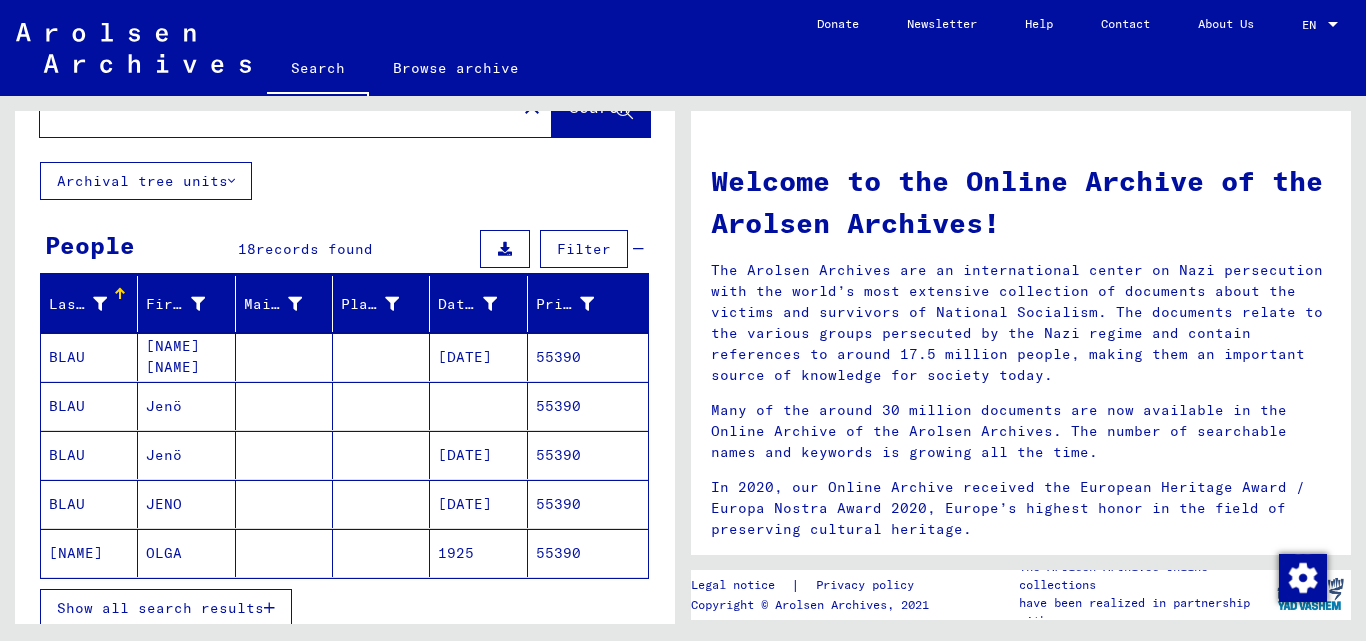 scroll, scrollTop: 200, scrollLeft: 0, axis: vertical 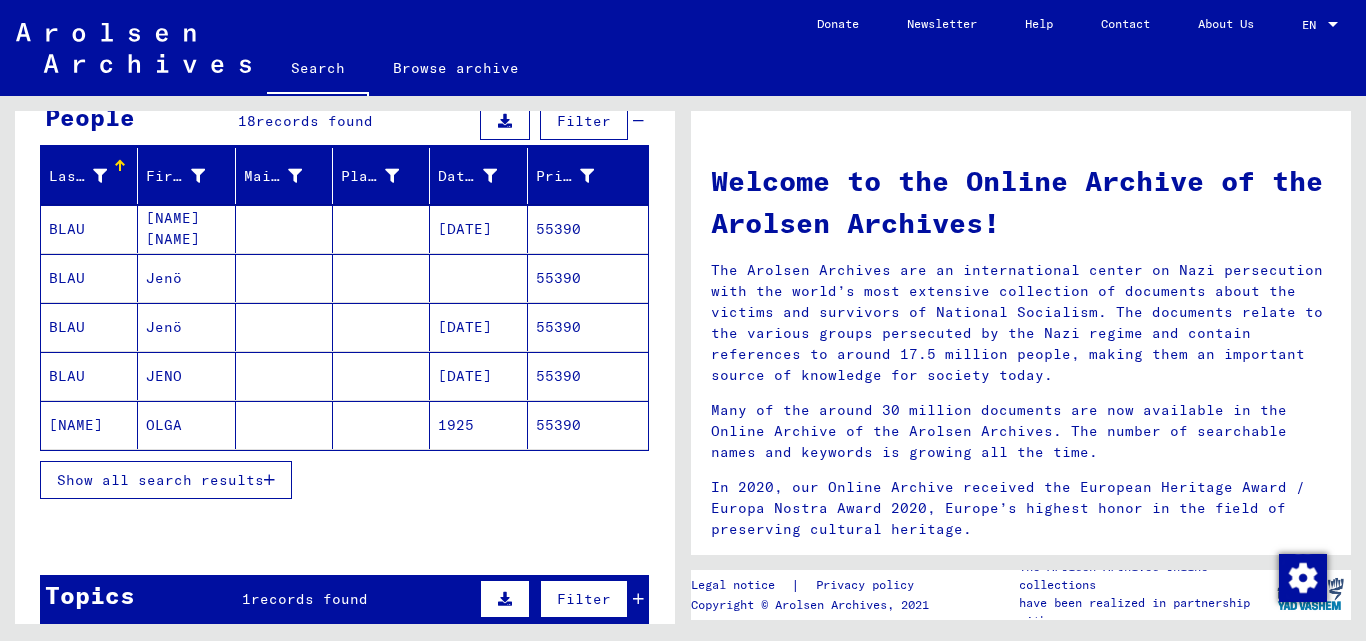 click on "Show all search results" at bounding box center (166, 480) 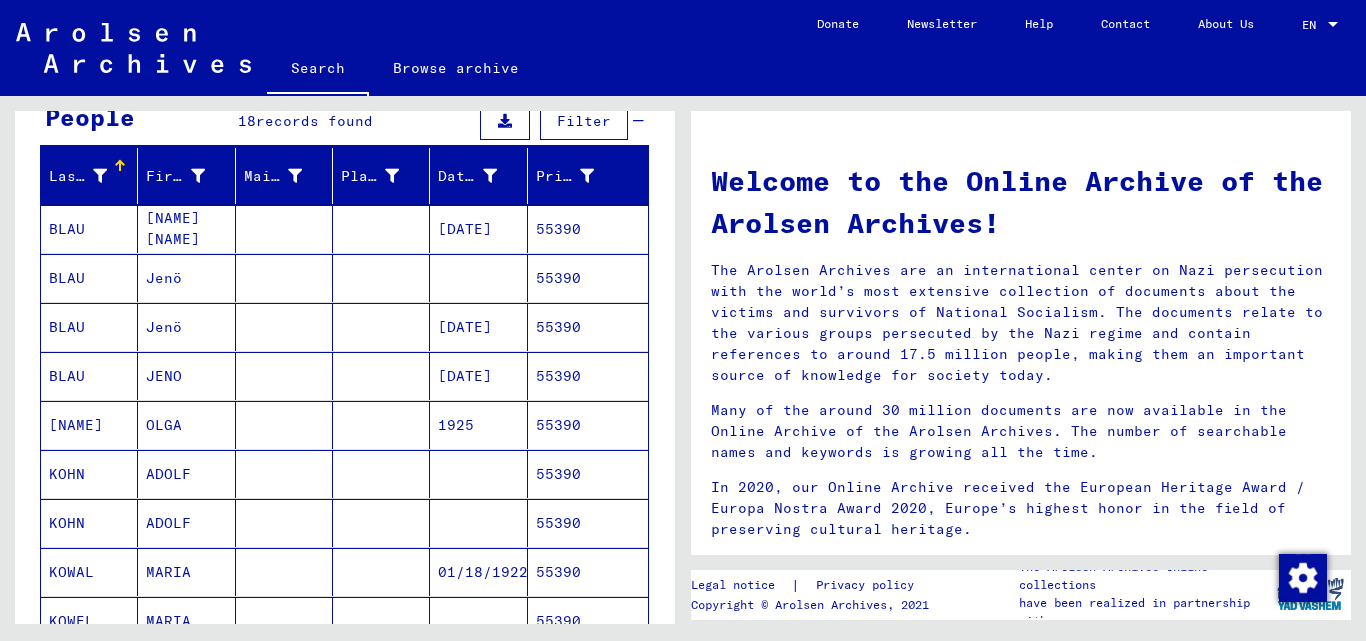 drag, startPoint x: 113, startPoint y: 427, endPoint x: 340, endPoint y: 459, distance: 229.24442 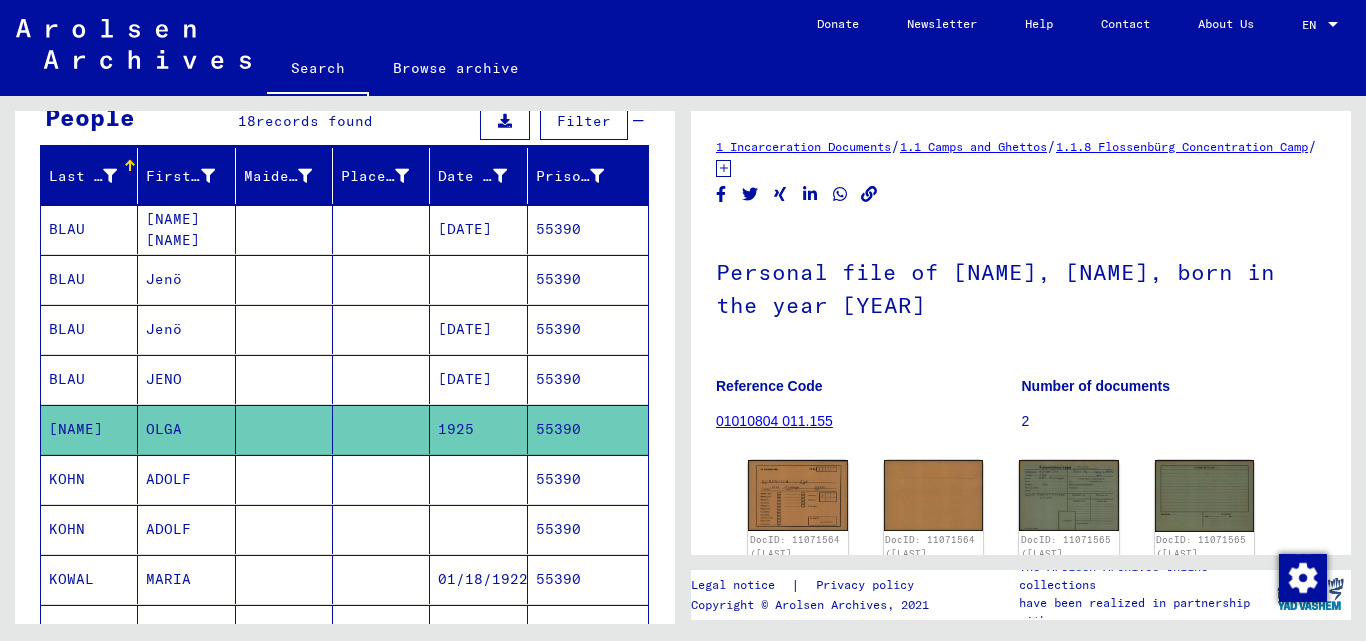 scroll, scrollTop: 0, scrollLeft: 0, axis: both 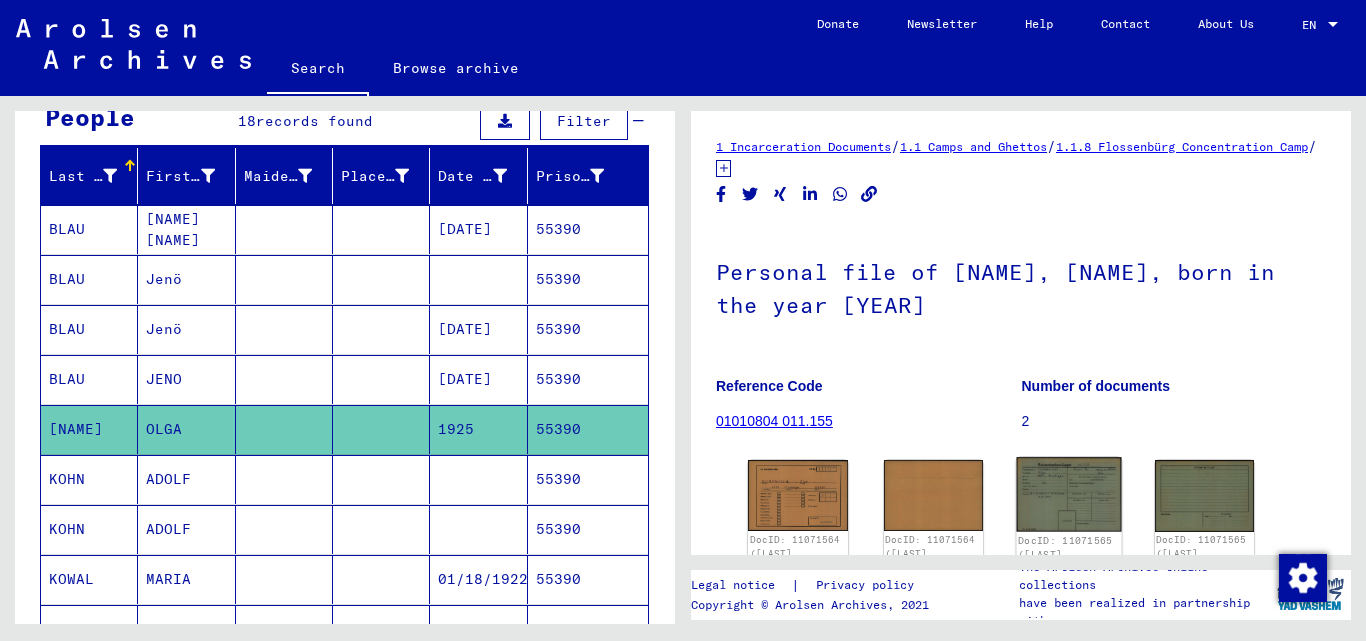 click 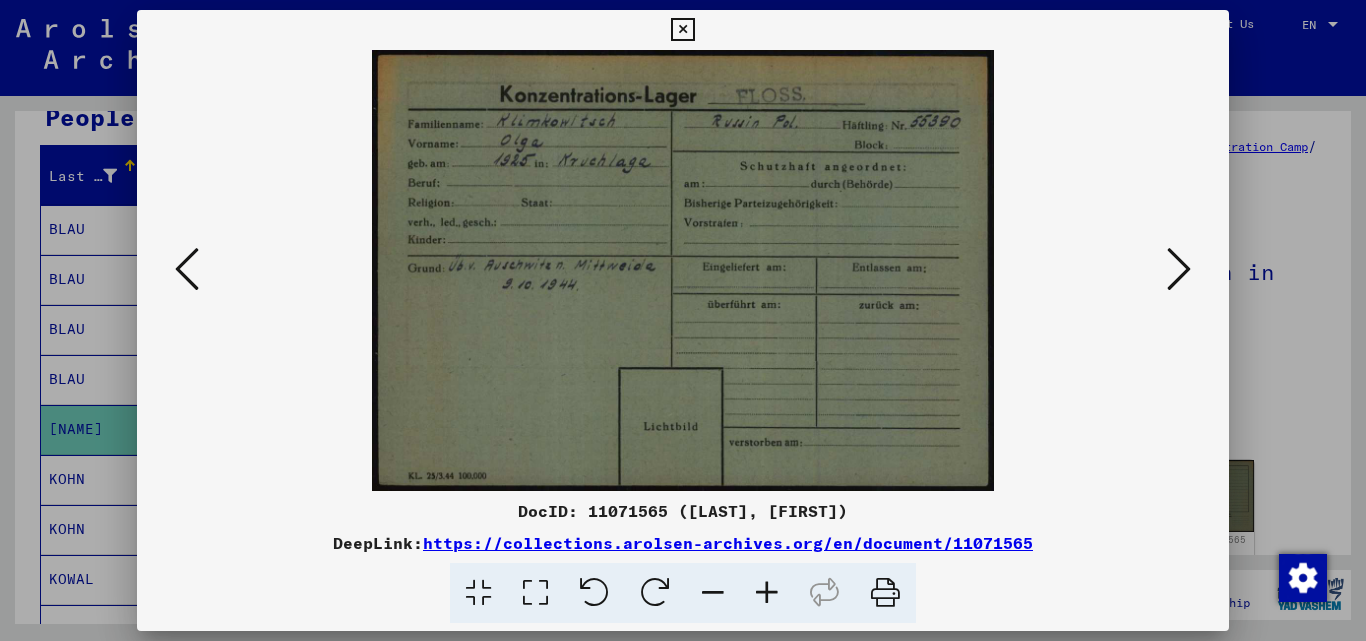 click at bounding box center [682, 30] 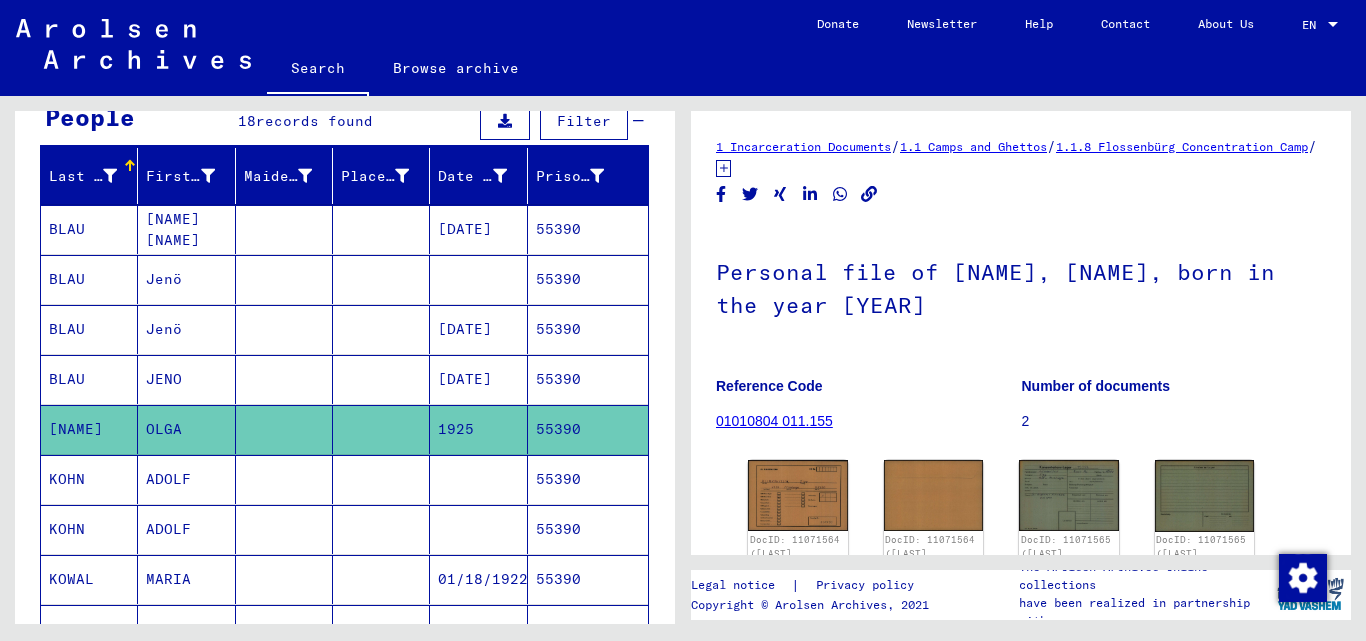 scroll, scrollTop: 0, scrollLeft: 0, axis: both 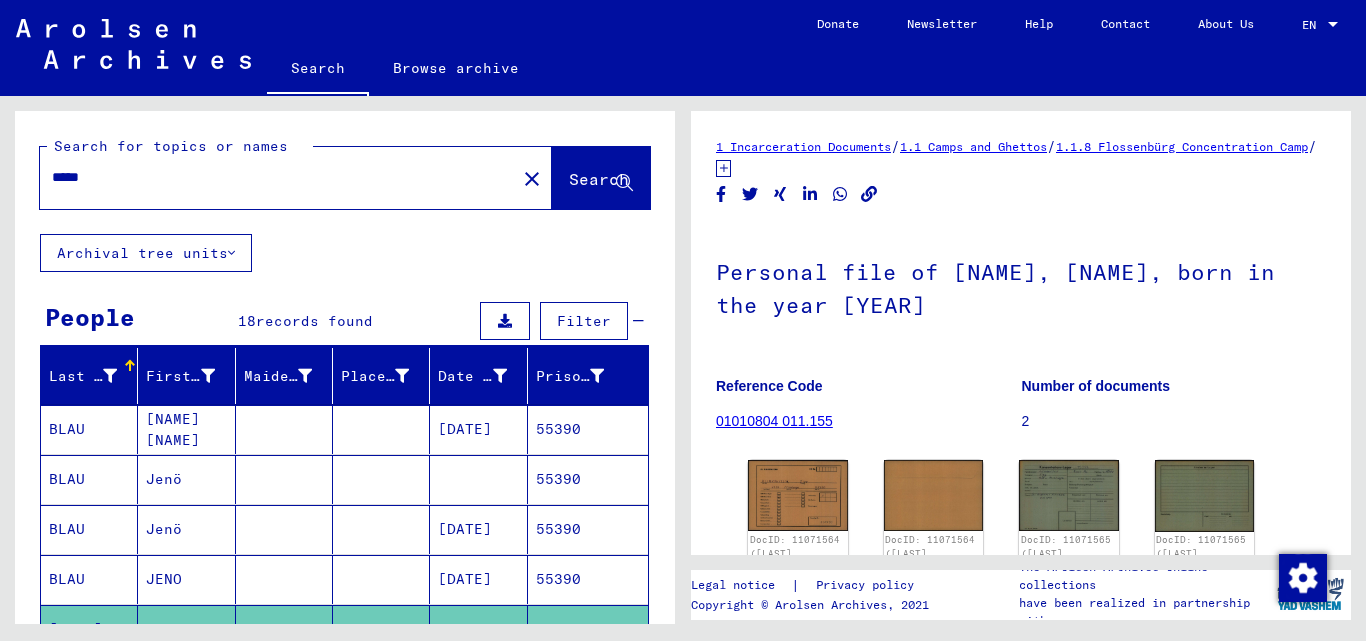 click on "*****" at bounding box center [278, 177] 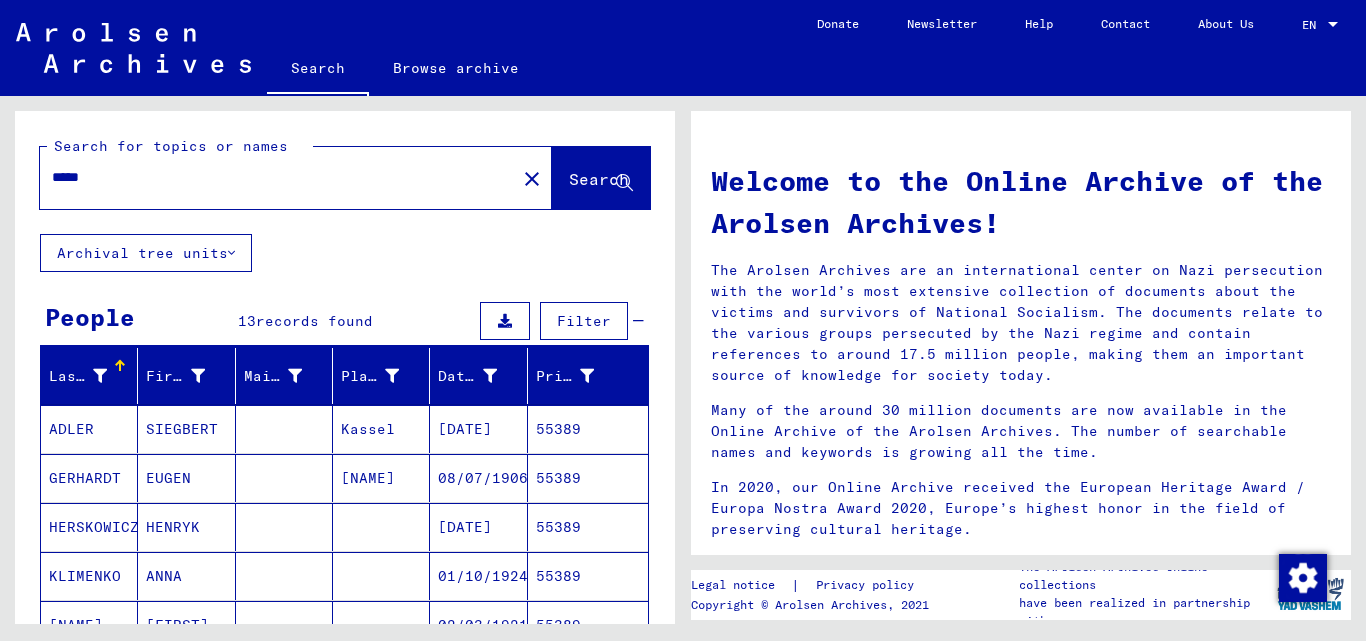 scroll, scrollTop: 100, scrollLeft: 0, axis: vertical 